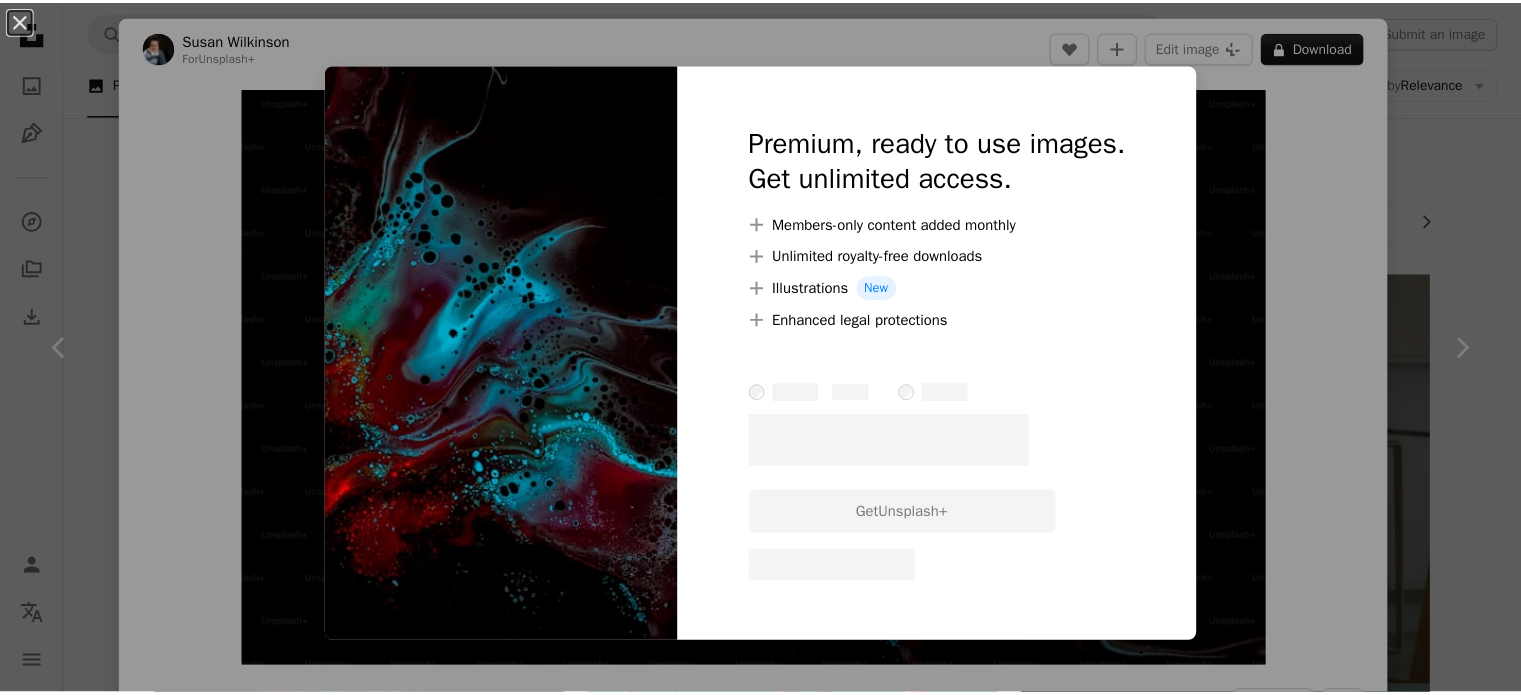 scroll, scrollTop: 317, scrollLeft: 0, axis: vertical 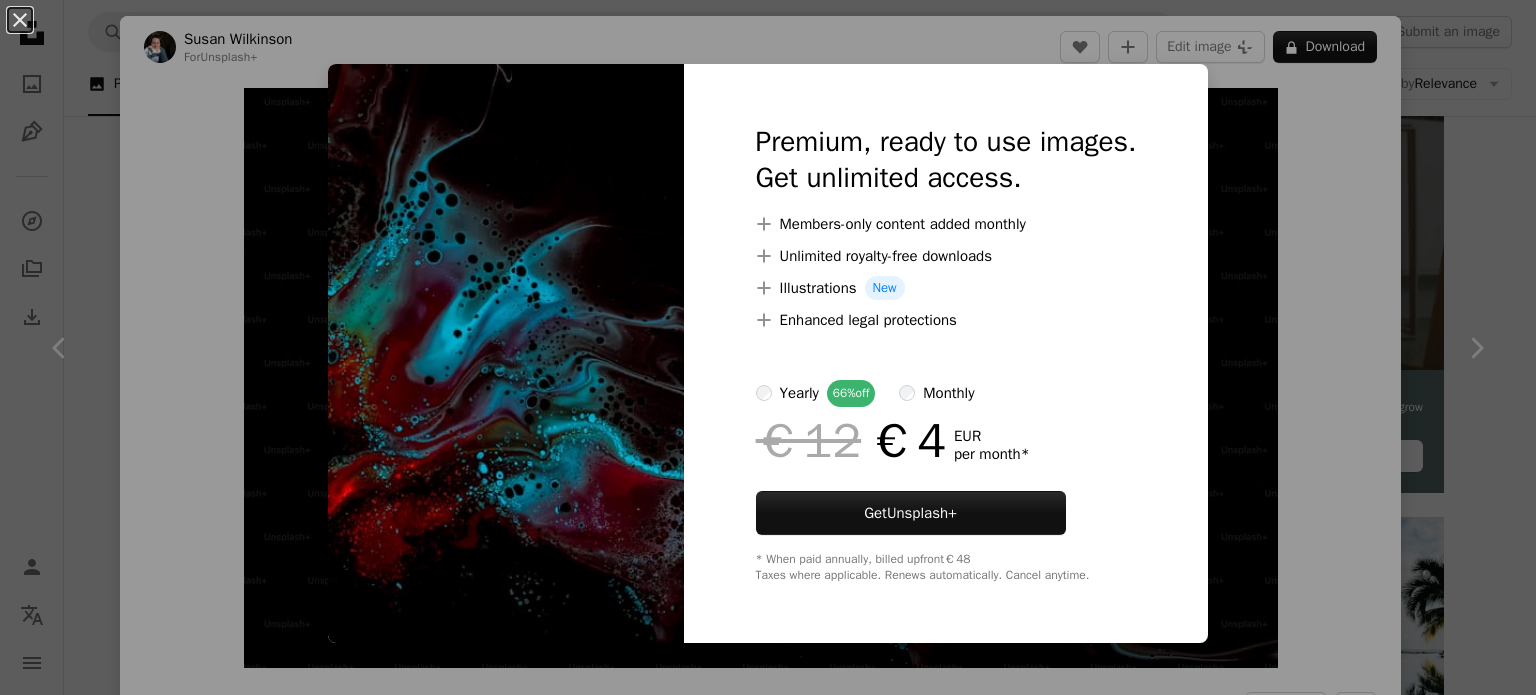 click on "An X shape Premium, ready to use images. Get unlimited access. A plus sign Members-only content added monthly A plus sign Unlimited royalty-free downloads A plus sign Illustrations  New A plus sign Enhanced legal protections yearly 66%  off monthly €12   €4 EUR per month * Get  Unsplash+ * When paid annually, billed upfront  €48 Taxes where applicable. Renews automatically. Cancel anytime." at bounding box center (768, 347) 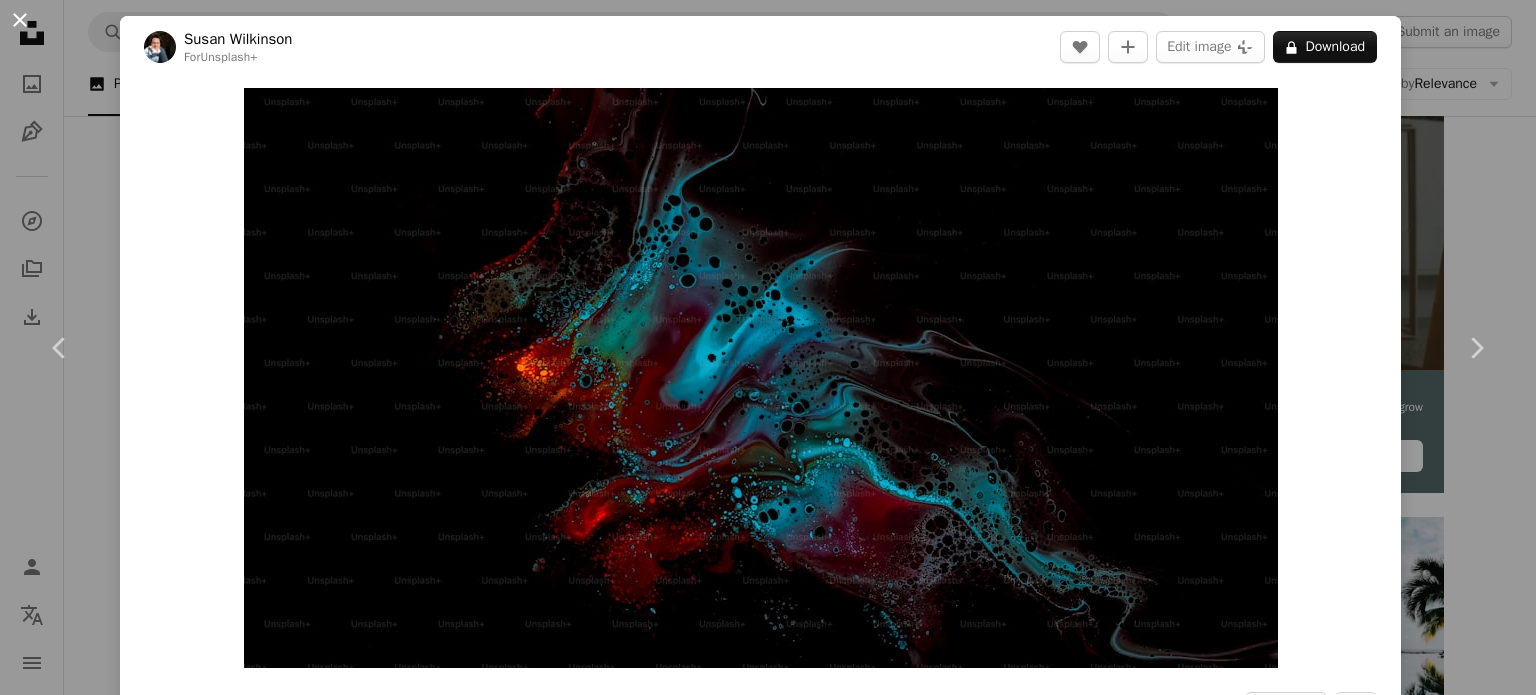 click on "An X shape" at bounding box center [20, 20] 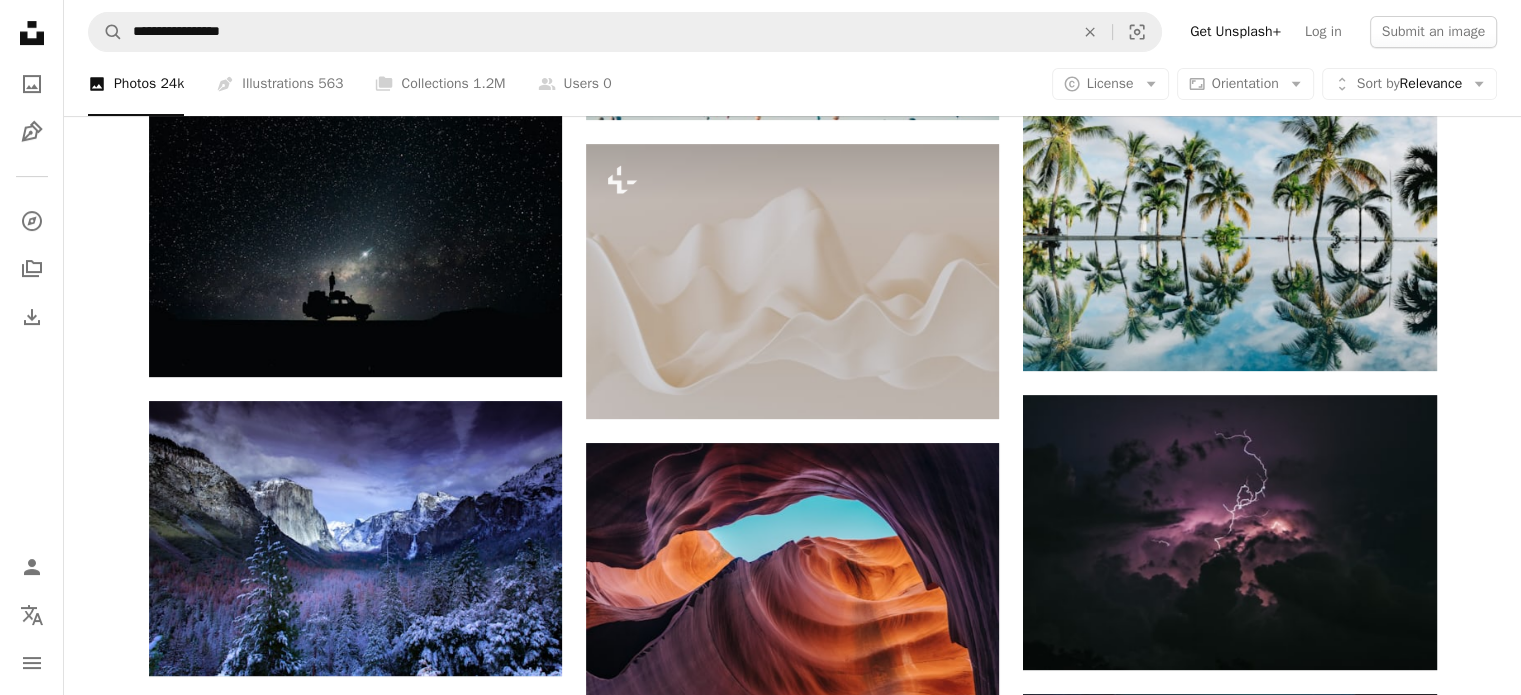 scroll, scrollTop: 786, scrollLeft: 0, axis: vertical 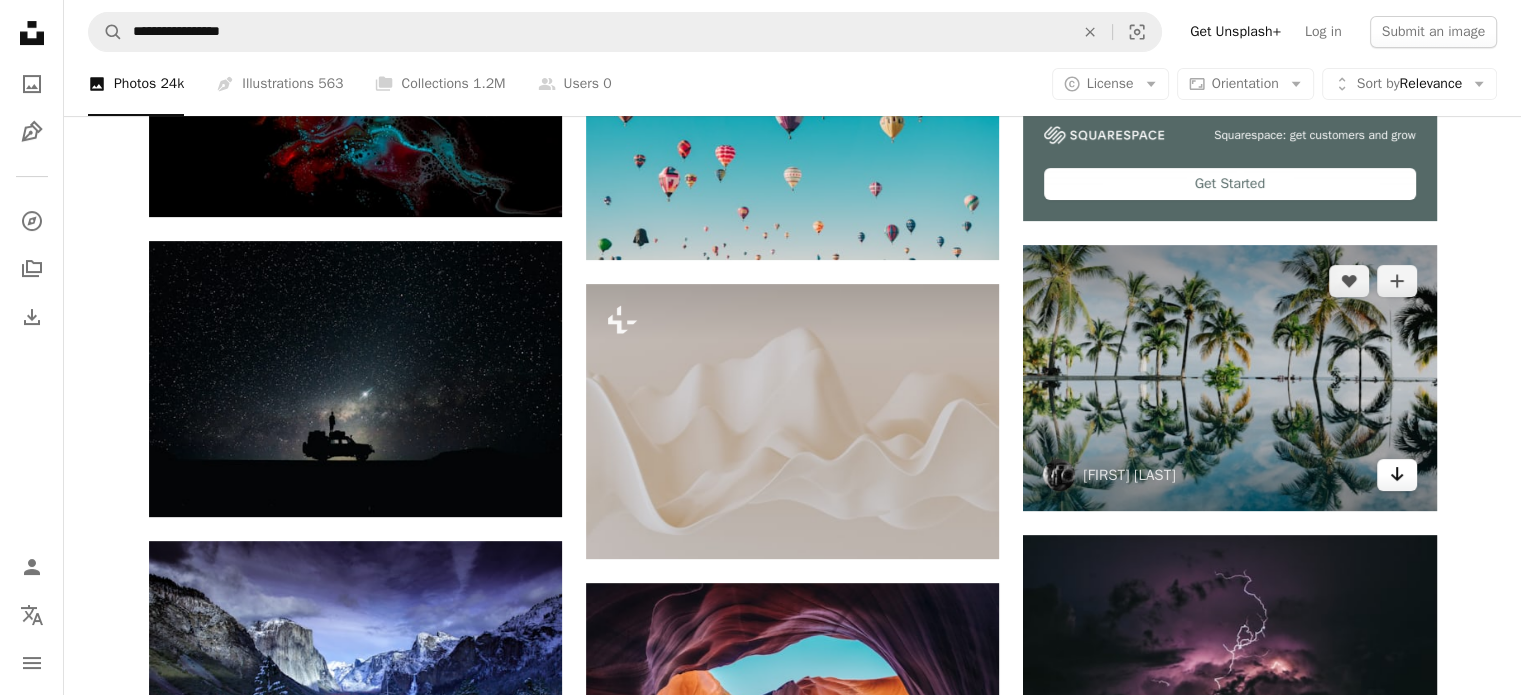 click on "Arrow pointing down" at bounding box center [1397, 475] 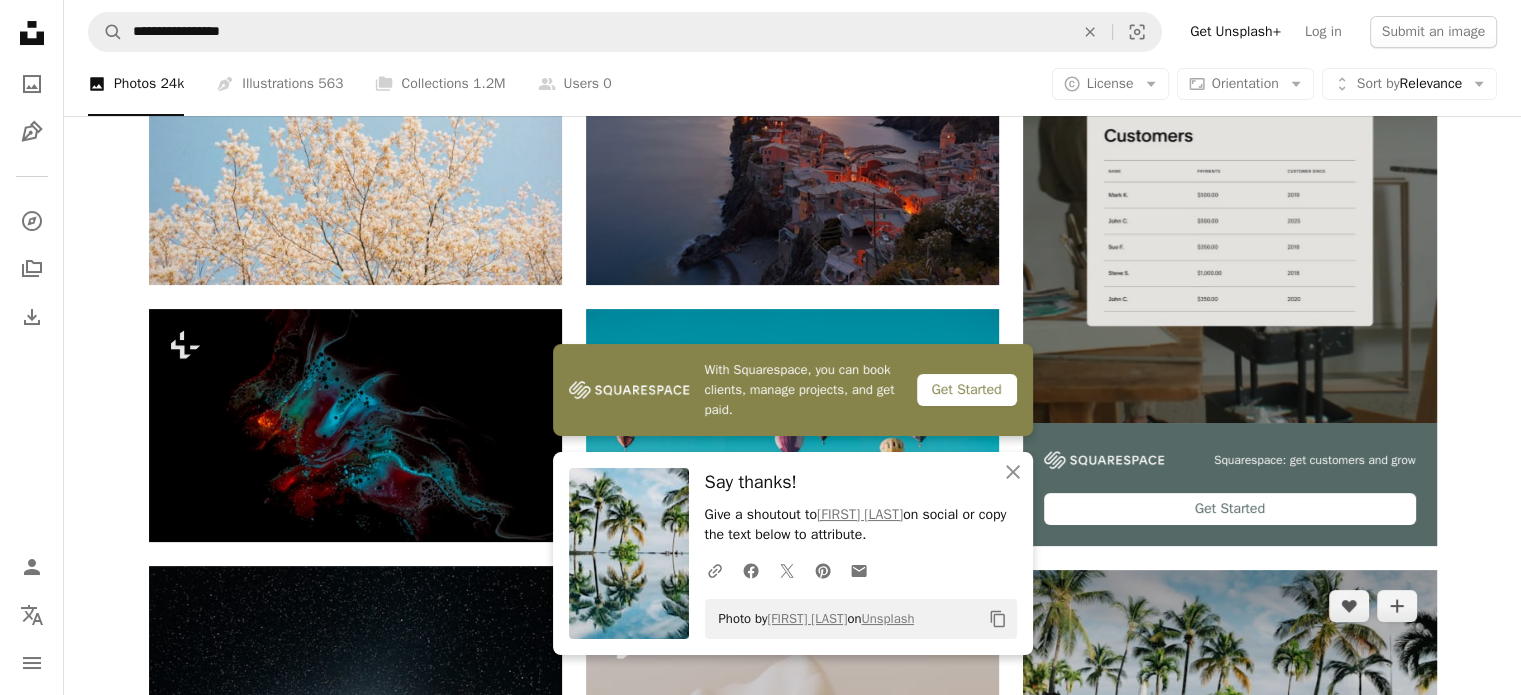 scroll, scrollTop: 255, scrollLeft: 0, axis: vertical 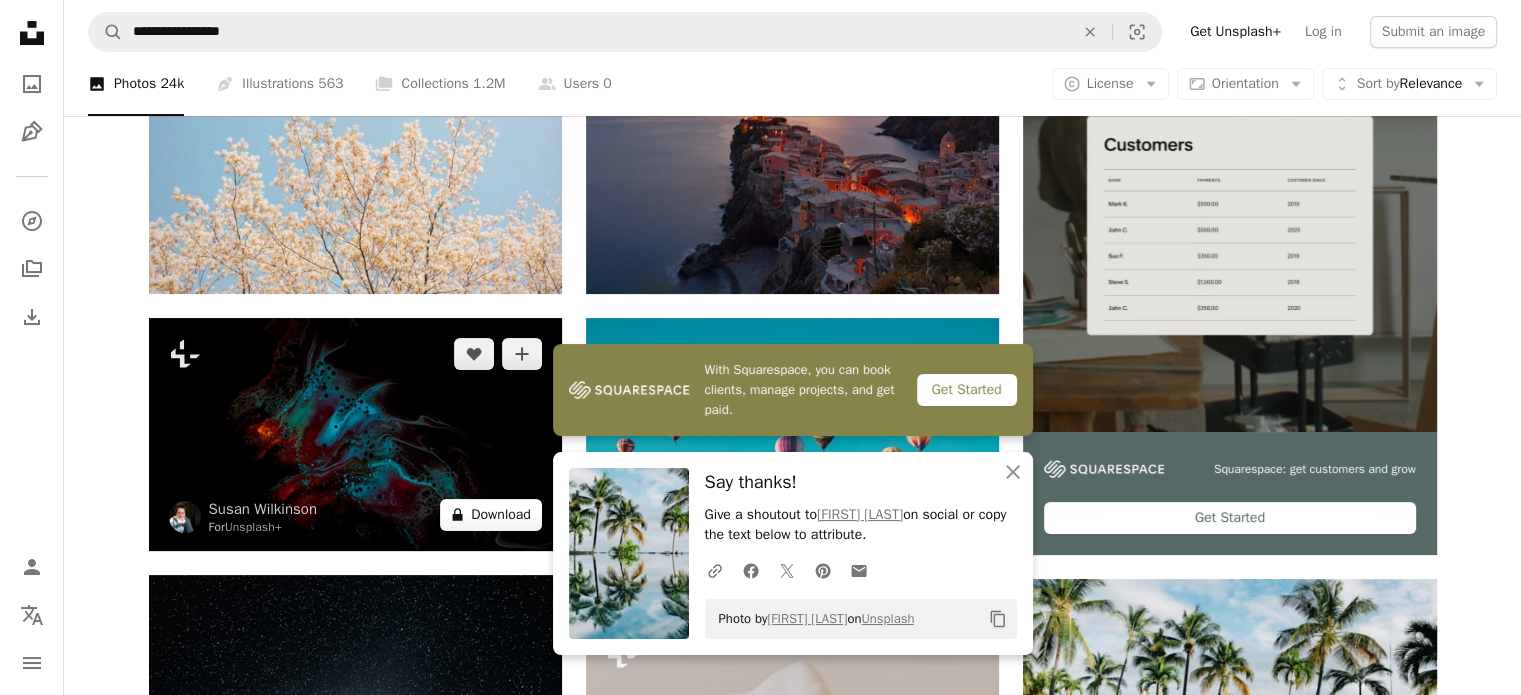 click on "A lock   Download" at bounding box center (491, 515) 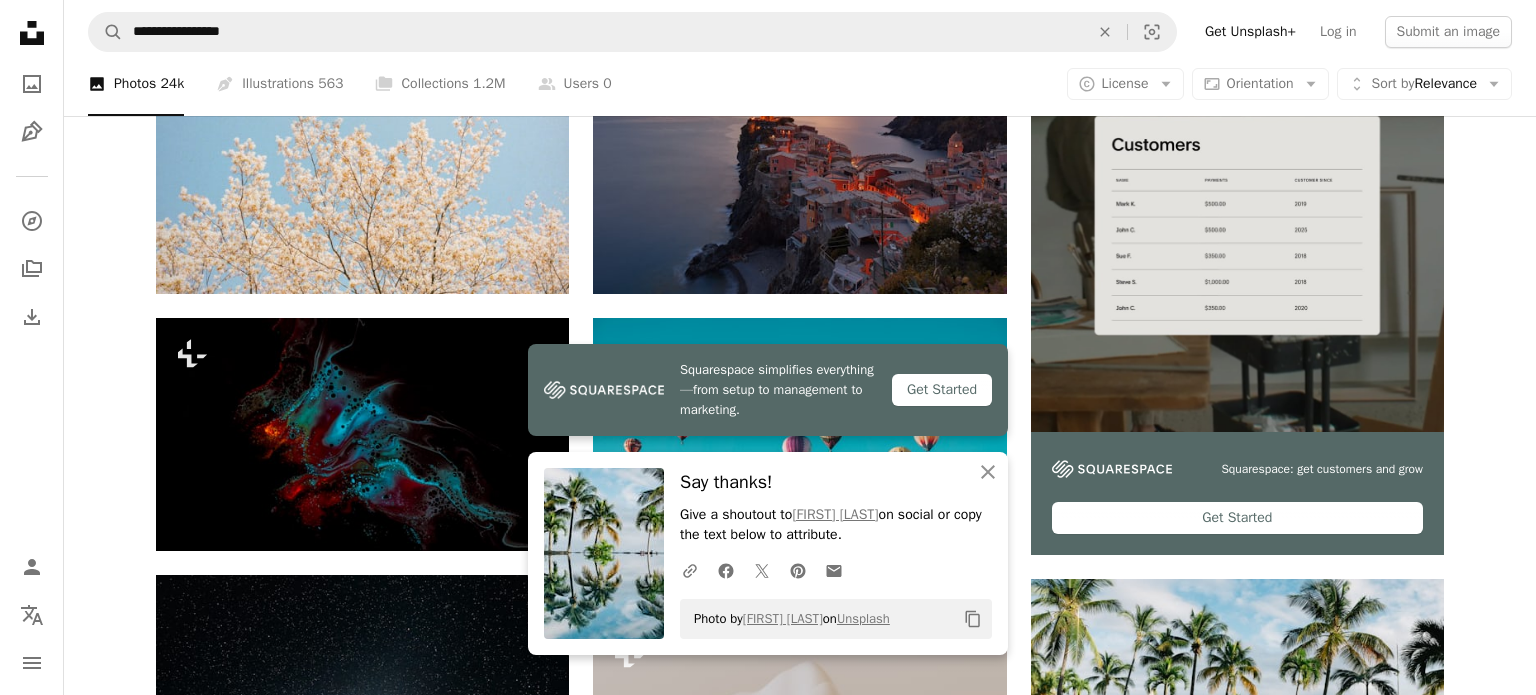 click on "Beautiful Illustrations | Download vector on Unsplash
Background Chevron right desktop wallpapers zoom background desktop wallpaper nature wallpaper 4k 4k wallpaper macbook wallpaper wallpaper zoom background office laptop wallpaper texture nature background
[FIRST] [LAST]
[FIRST] [LAST]
[FIRST] [LAST]
[FIRST] [LAST]
[FIRST] [LAST]
[FIRST] [LAST]
[FIRST] [LAST]
[FIRST] [LAST]
Beautiful Illustrations | Download vector on Unsplash
Background Chevron right desktop wallpapers zoom background desktop wallpaper nature wallpaper 4k 4k wallpaper macbook wallpaper wallpaper zoom background office laptop wallpaper texture nature background
[FIRST] [LAST]
[FIRST] [LAST]
[FIRST] [LAST]
[FIRST] [LAST]
[FIRST] [LAST]
[FIRST] [LAST]
[FIRST] [LAST]
[FIRST] [LAST]
[FIRST] [LAST] on Unsplash
Copy content Premium, ready to use images. Get unlimited access. A plus sign Members-only content added monthly A plus sign Unlimited royalty-free downloads A plus sign Illustrations  New A plus sign Enhanced legal protections yearly 66%  off monthly €12   €4 EUR per month * Get  Unsplash+ * When paid annually, billed upfront  €48 Taxes where applicable. Renews automatically. Cancel anytime." at bounding box center (768, 3981) 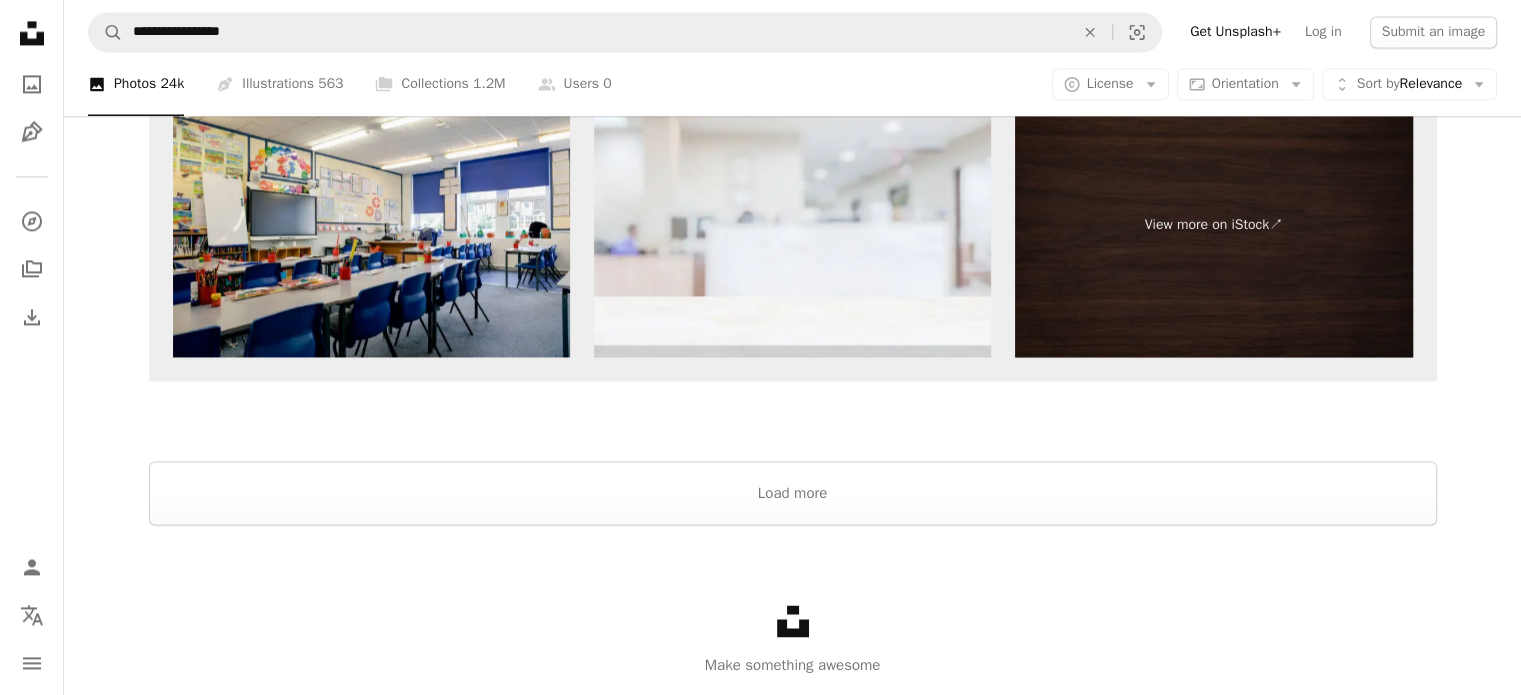 scroll, scrollTop: 3193, scrollLeft: 0, axis: vertical 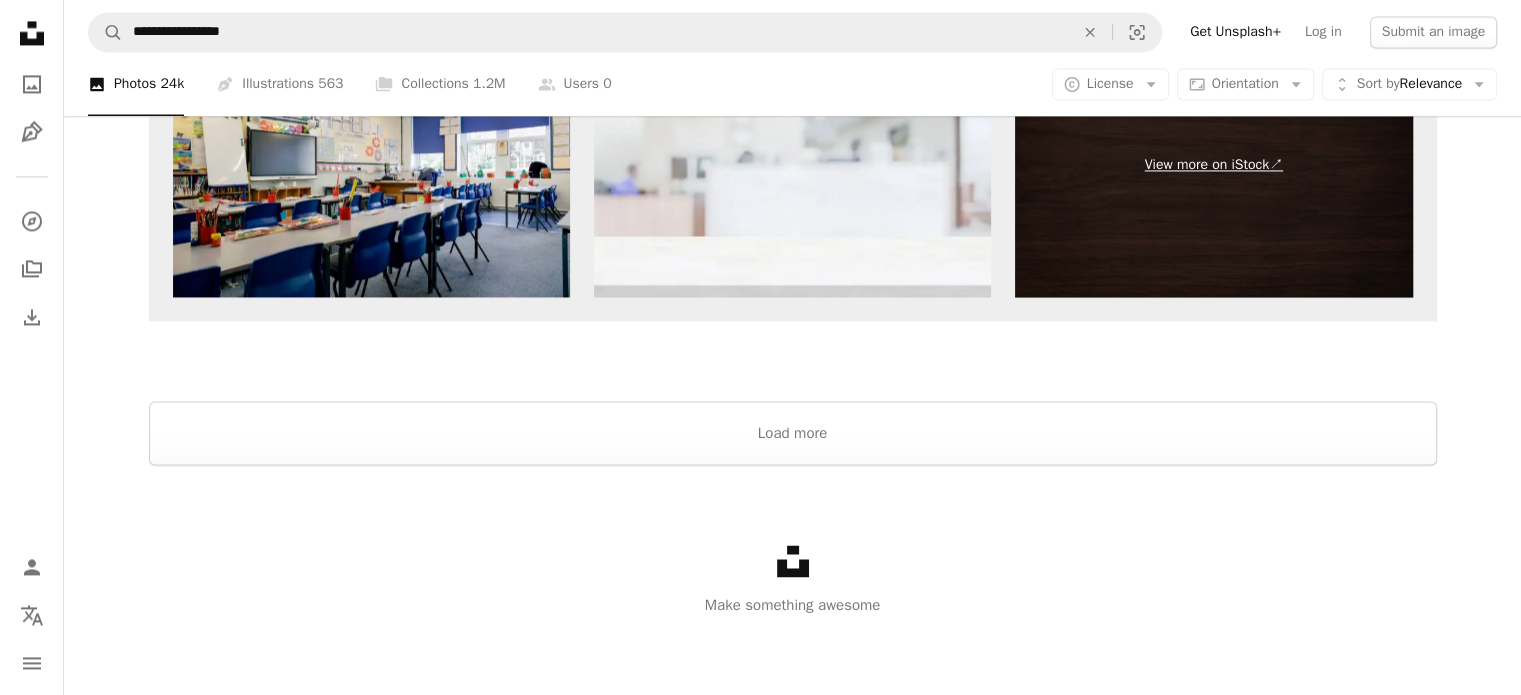 click on "View more on iStock  ↗" at bounding box center (1213, 165) 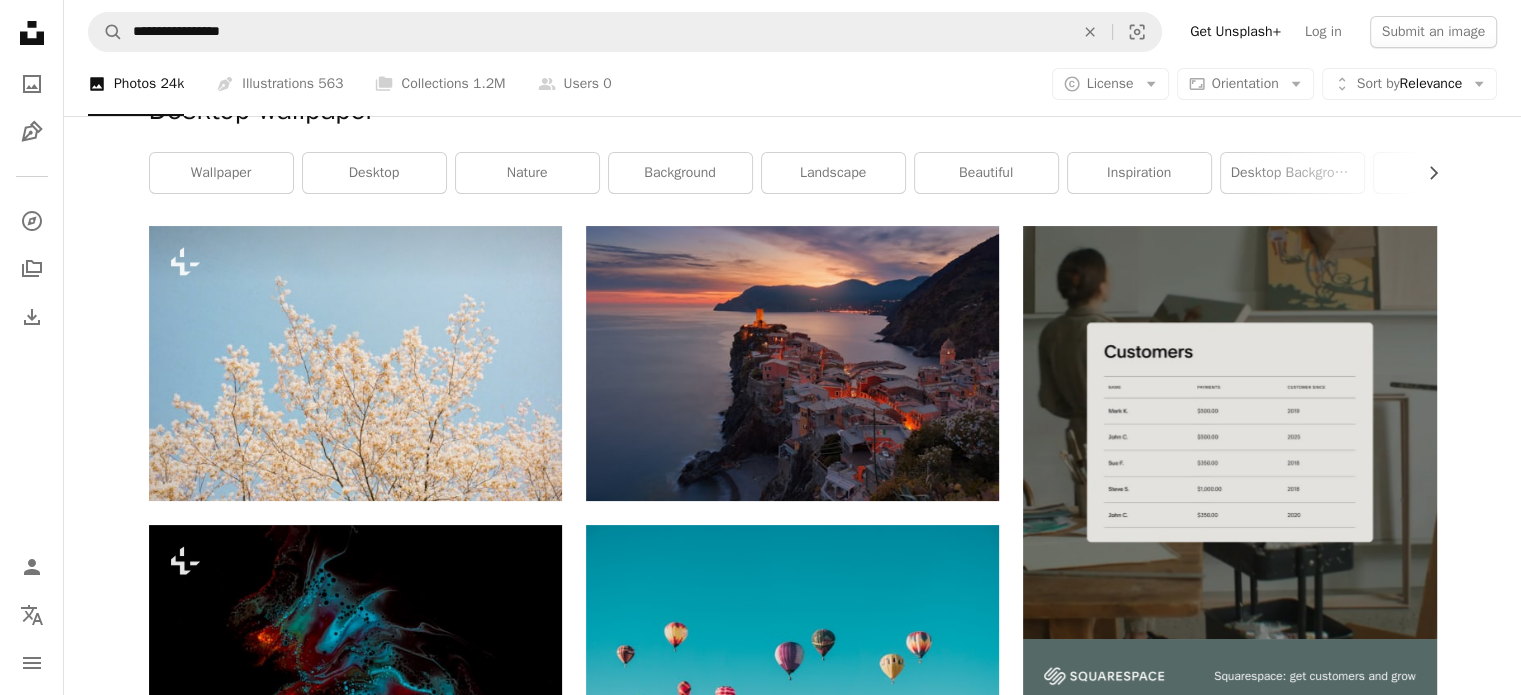 scroll, scrollTop: 0, scrollLeft: 0, axis: both 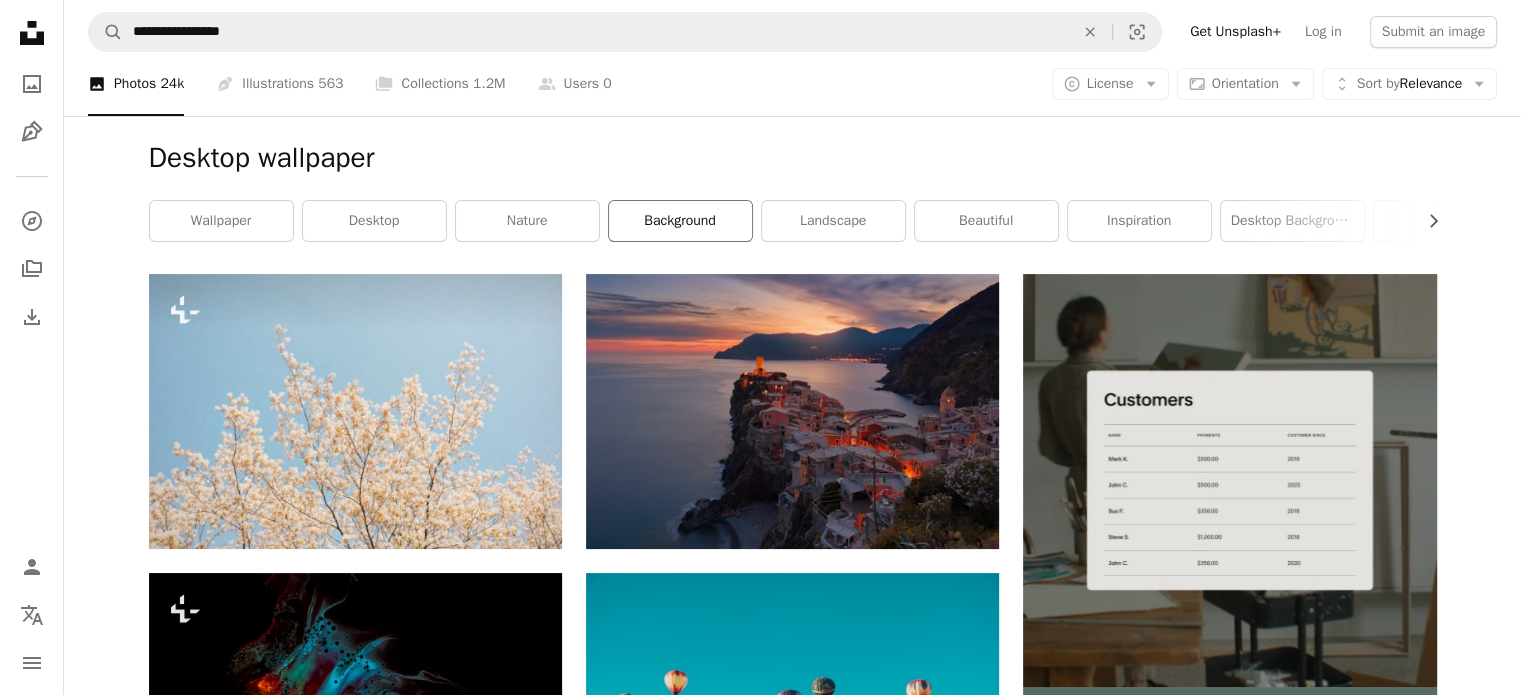 click on "background" at bounding box center (680, 221) 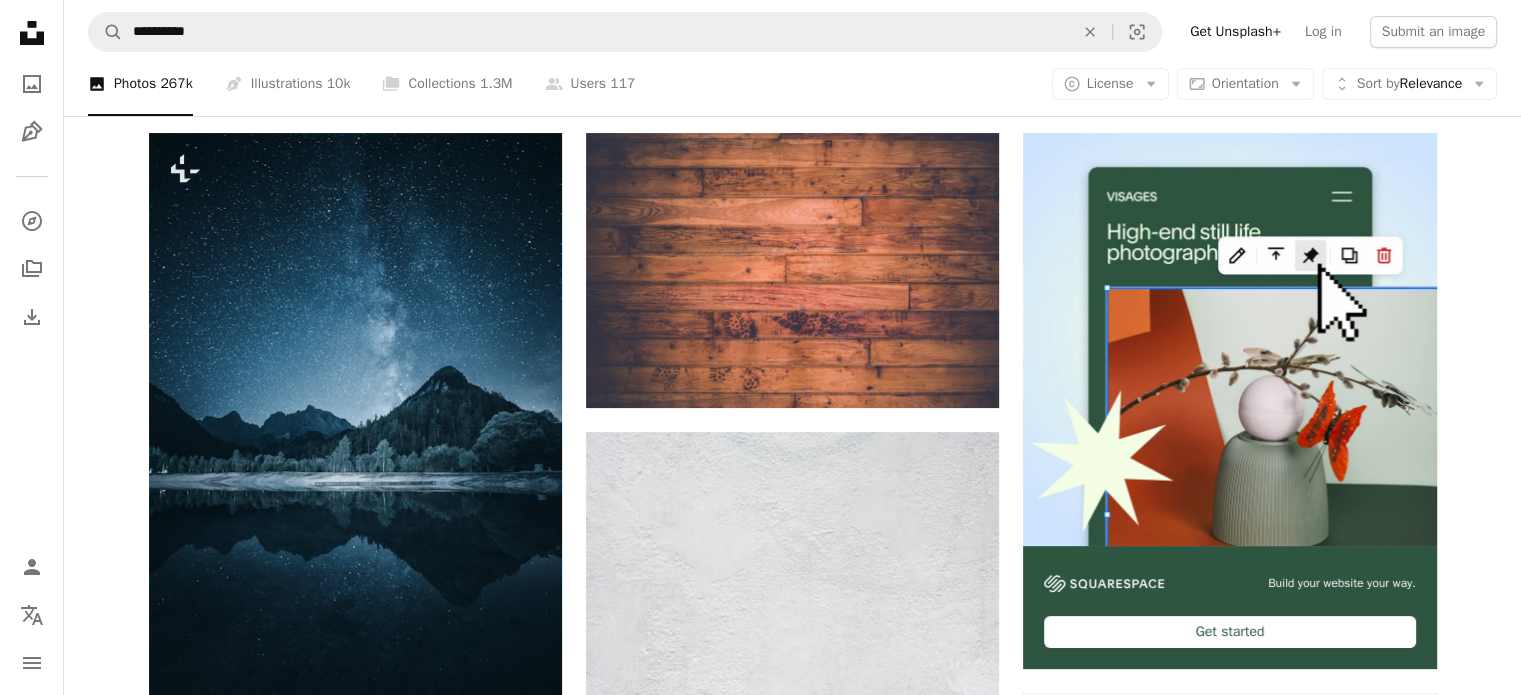 scroll, scrollTop: 121, scrollLeft: 0, axis: vertical 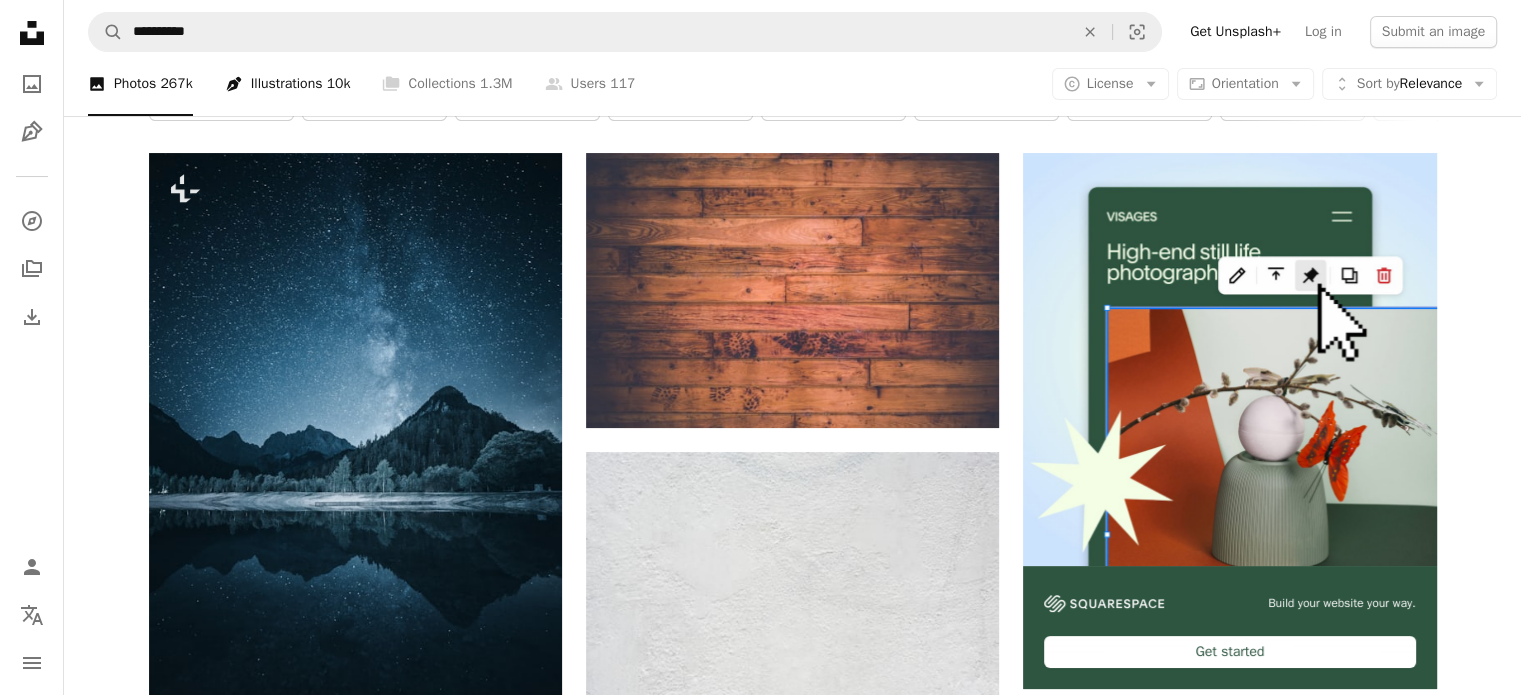 click on "Pen Tool Illustrations   10k" at bounding box center [288, 84] 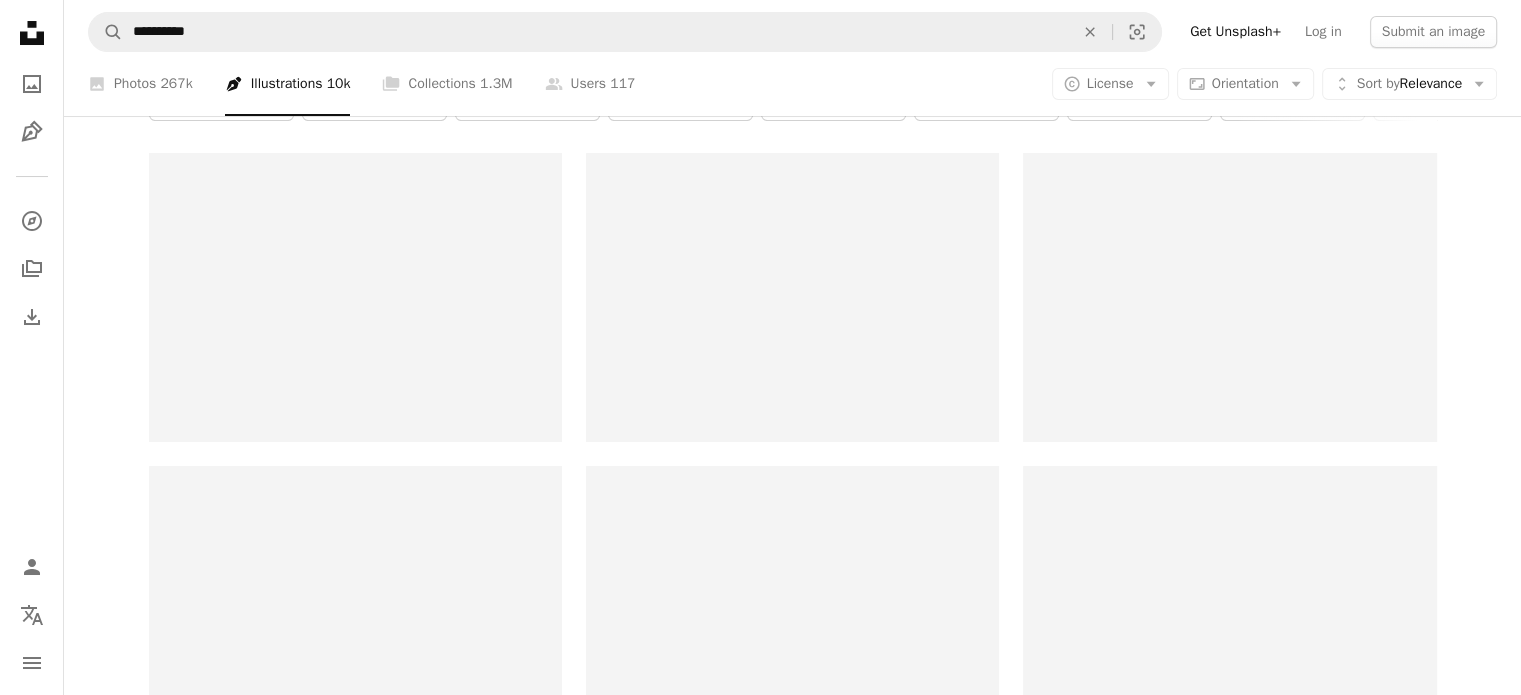 scroll, scrollTop: 0, scrollLeft: 0, axis: both 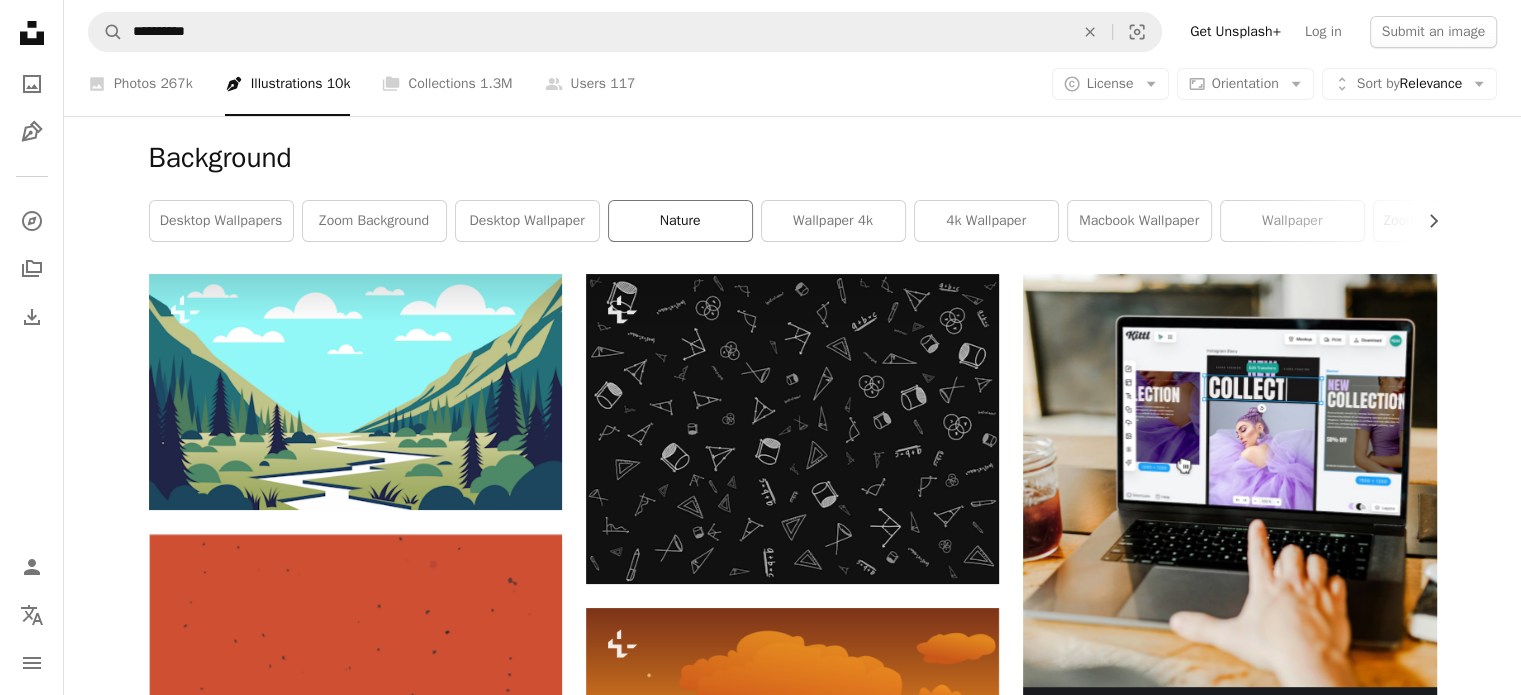 click on "nature" at bounding box center (680, 221) 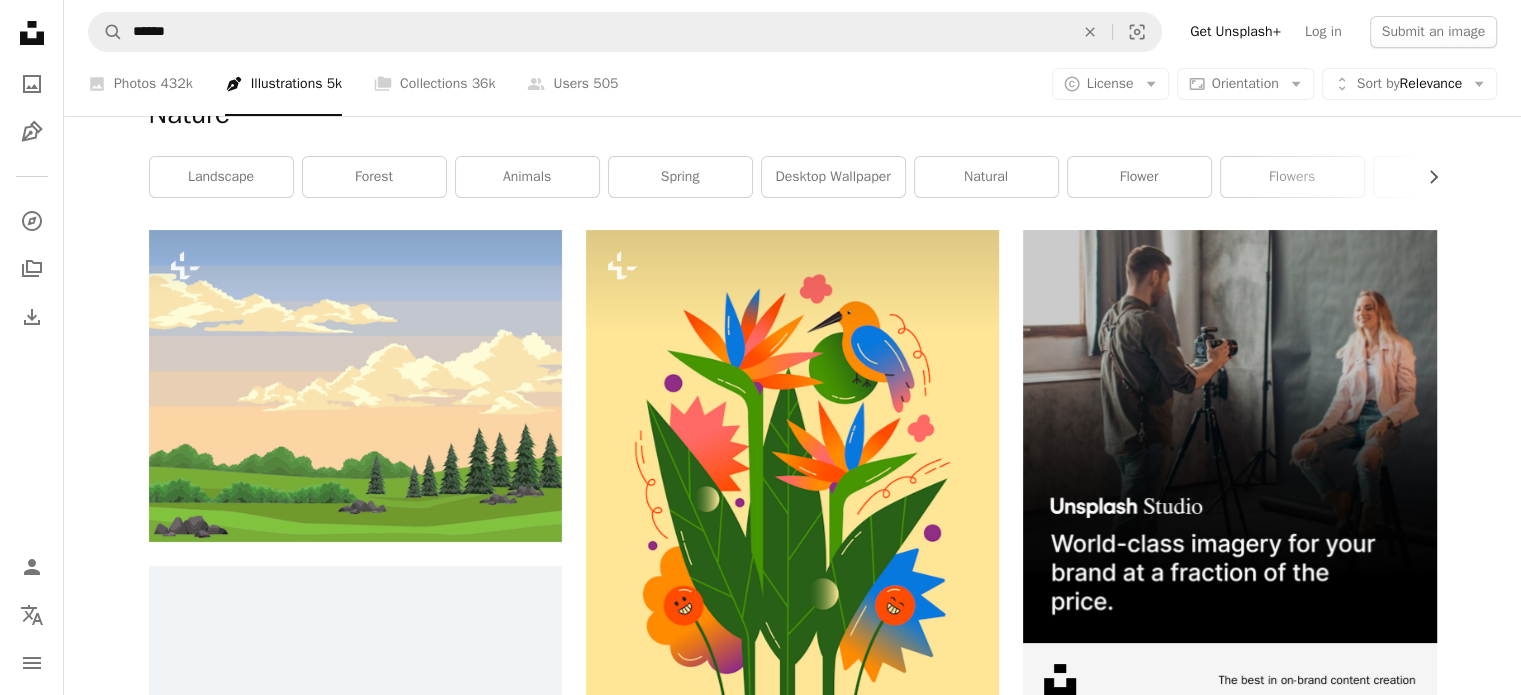 scroll, scrollTop: 0, scrollLeft: 0, axis: both 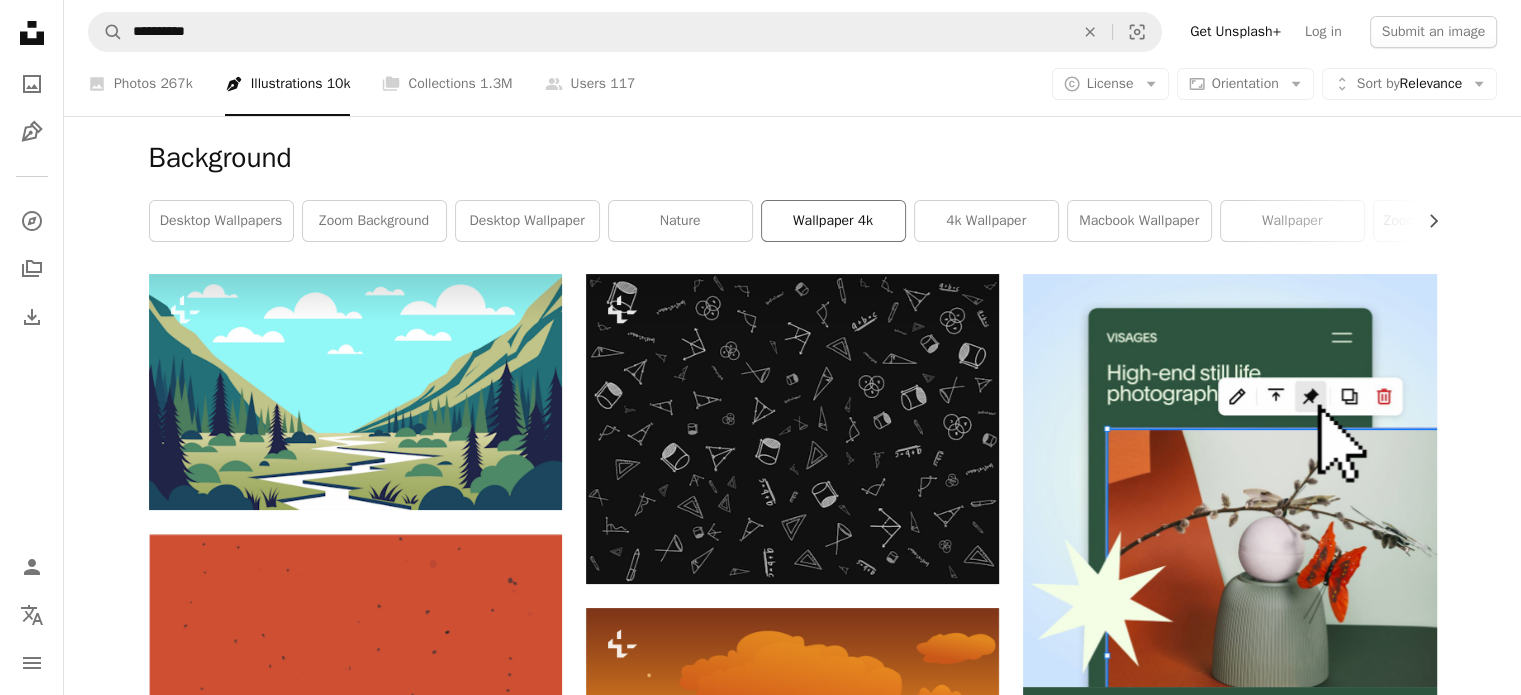 click on "wallpaper 4k" at bounding box center (833, 221) 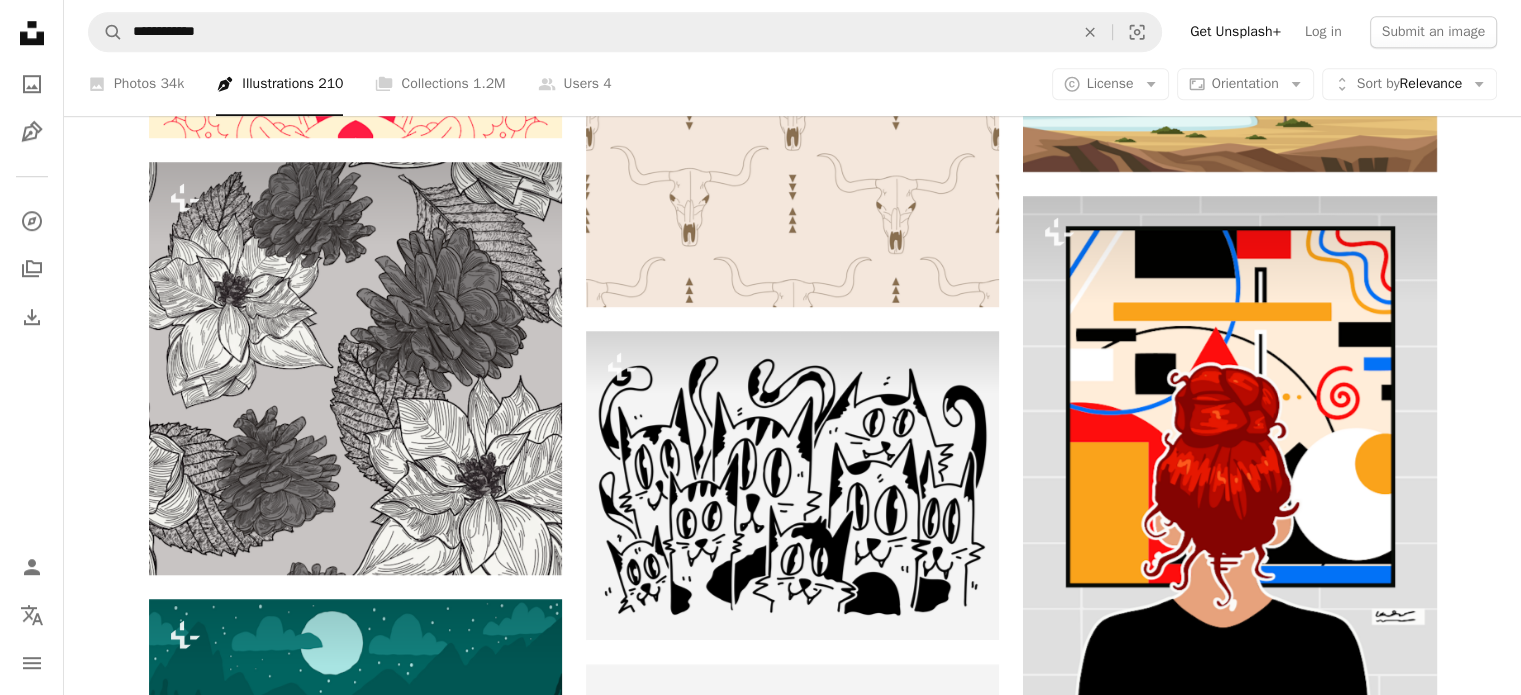scroll, scrollTop: 1572, scrollLeft: 0, axis: vertical 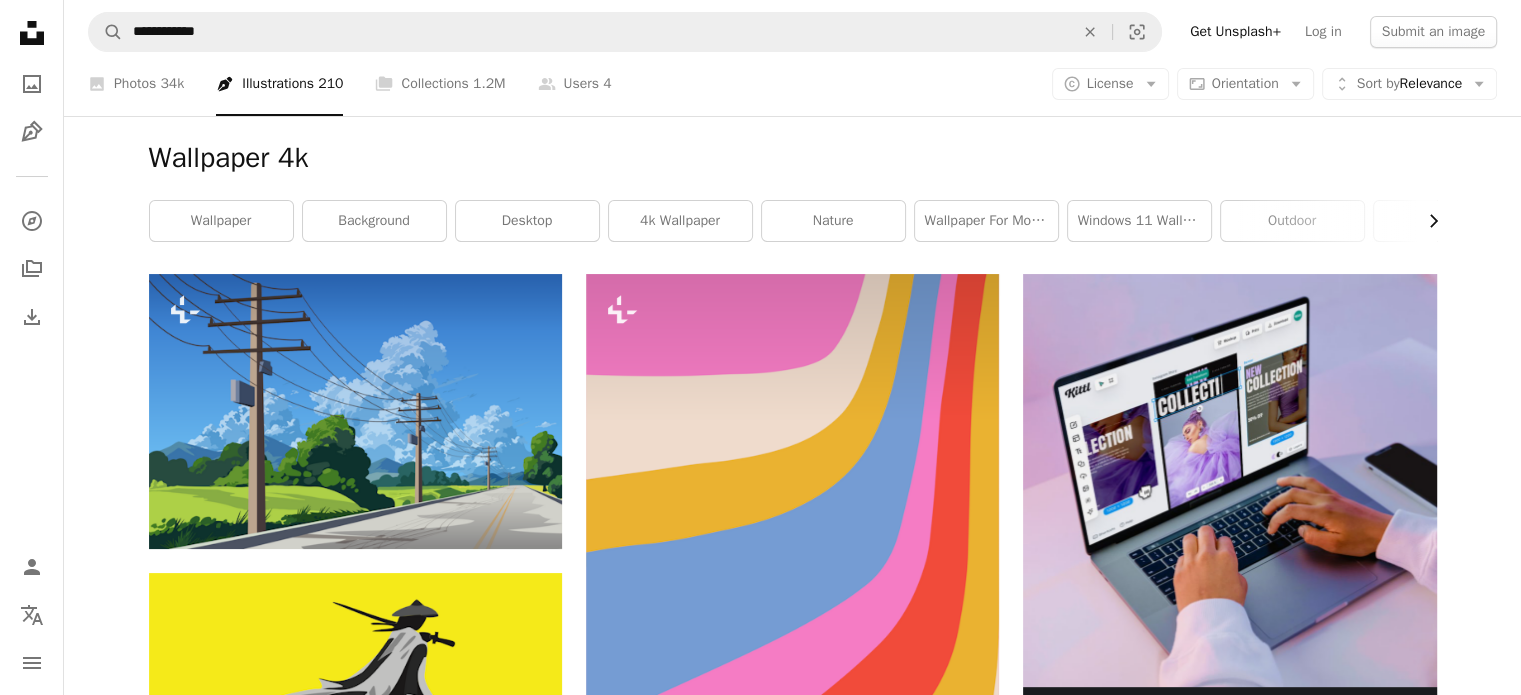 click on "Chevron right" at bounding box center (1426, 221) 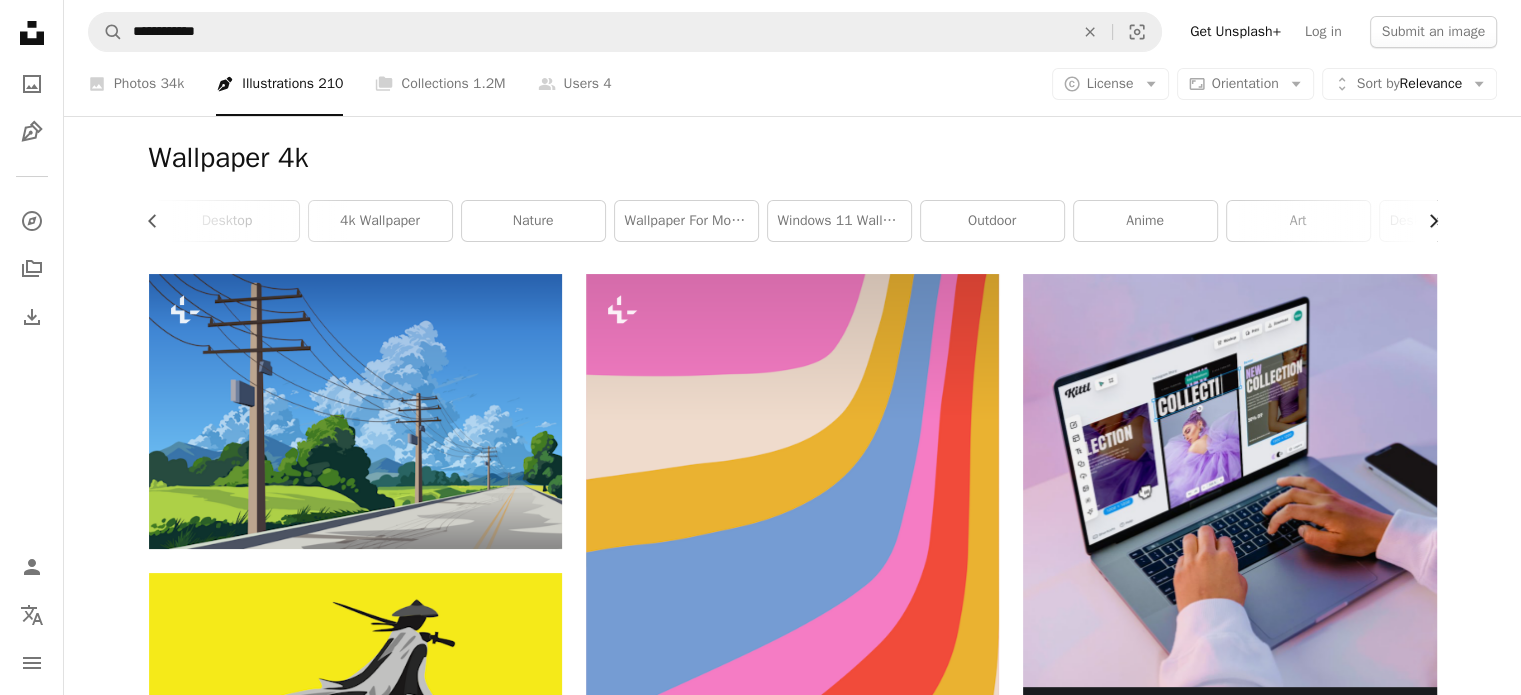 click on "Chevron right" at bounding box center (1426, 221) 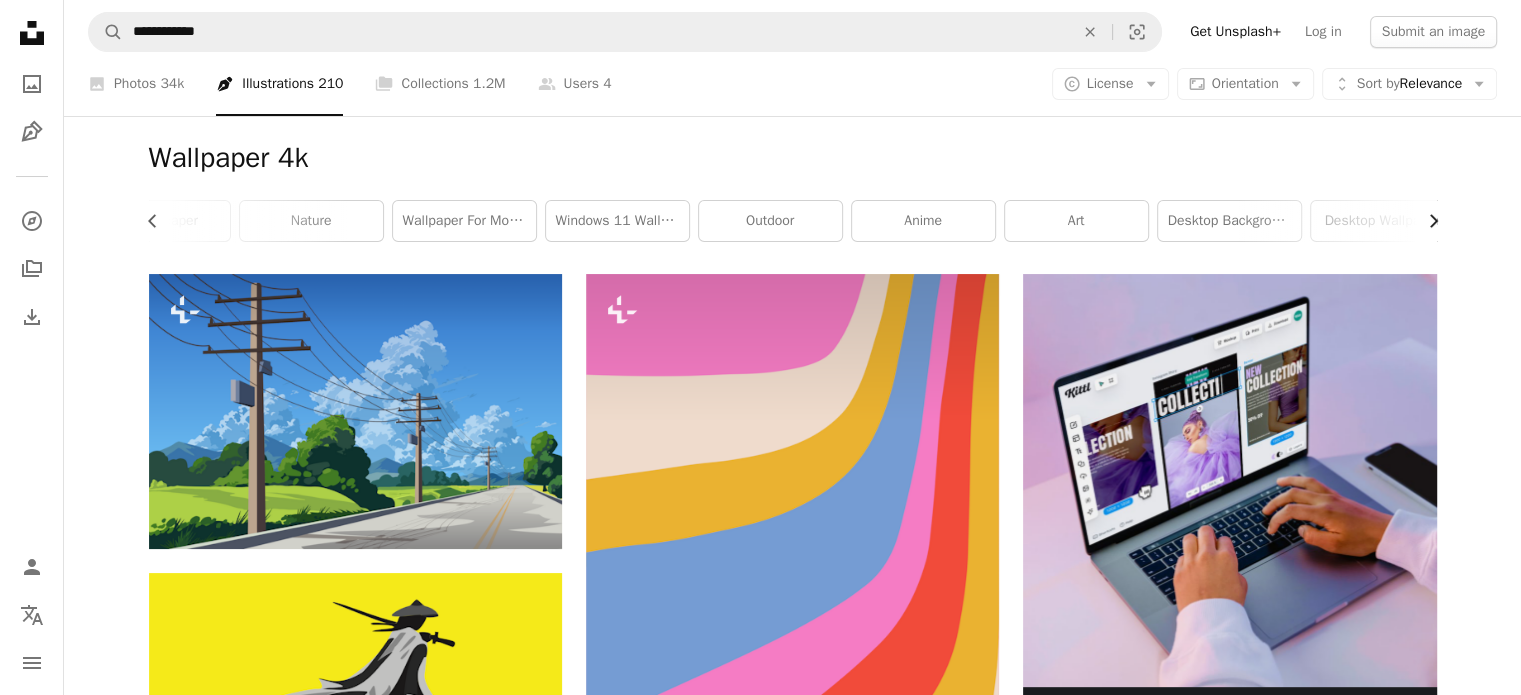 scroll, scrollTop: 0, scrollLeft: 540, axis: horizontal 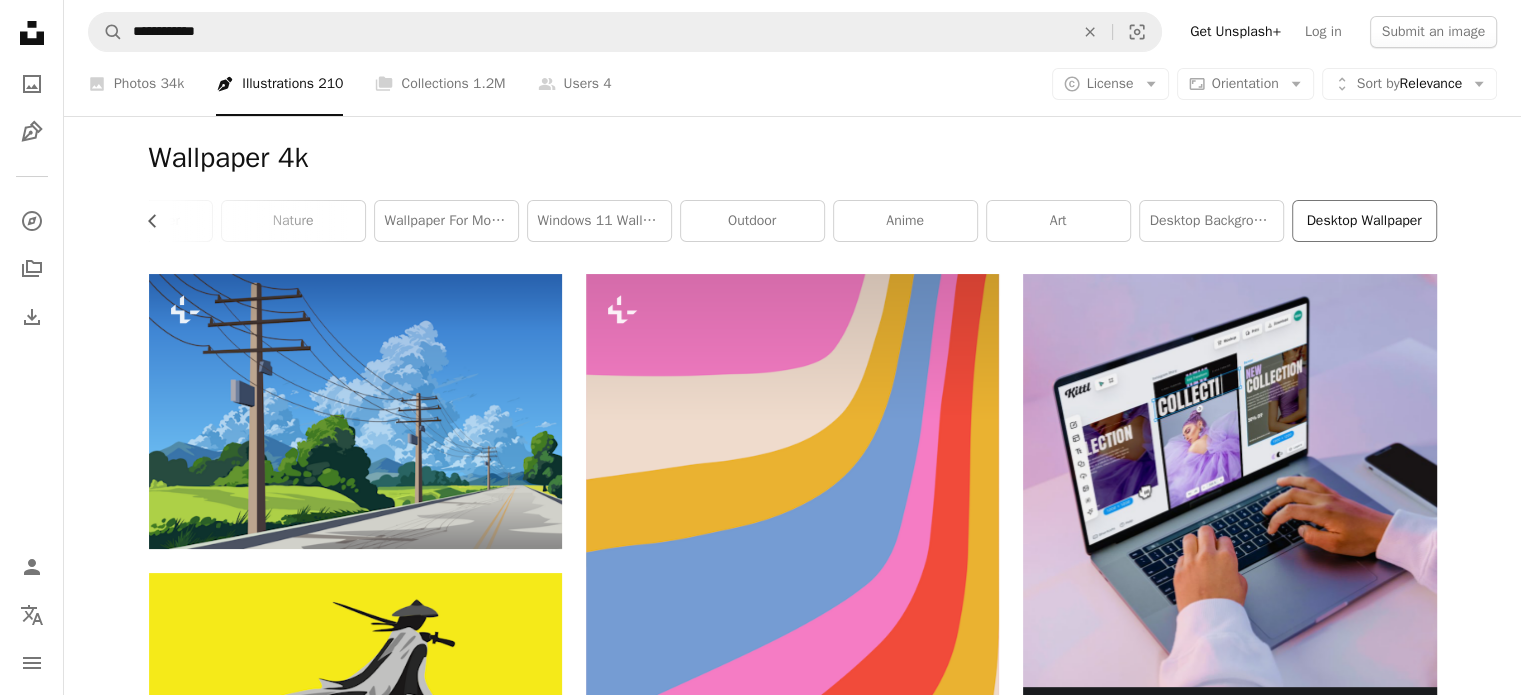 click on "desktop wallpaper" at bounding box center (1364, 221) 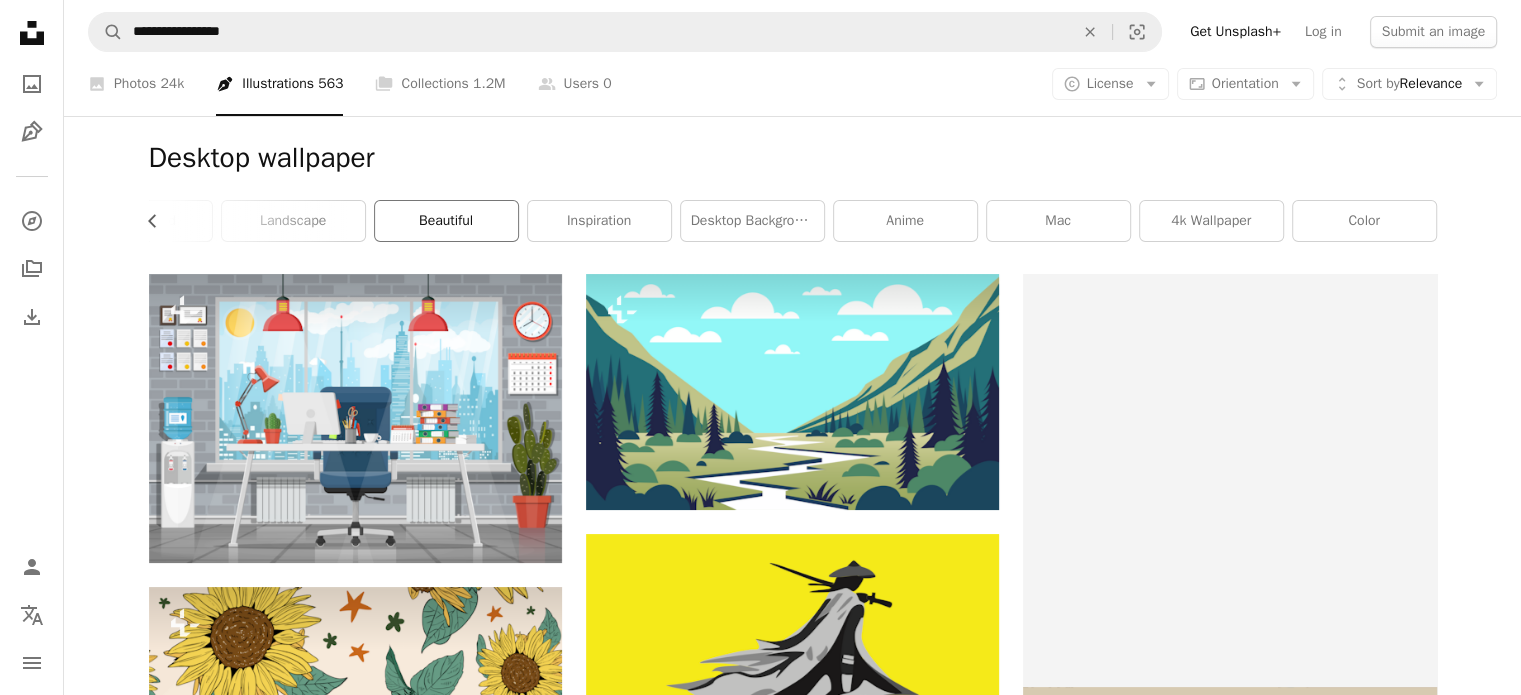 click on "beautiful" at bounding box center (446, 221) 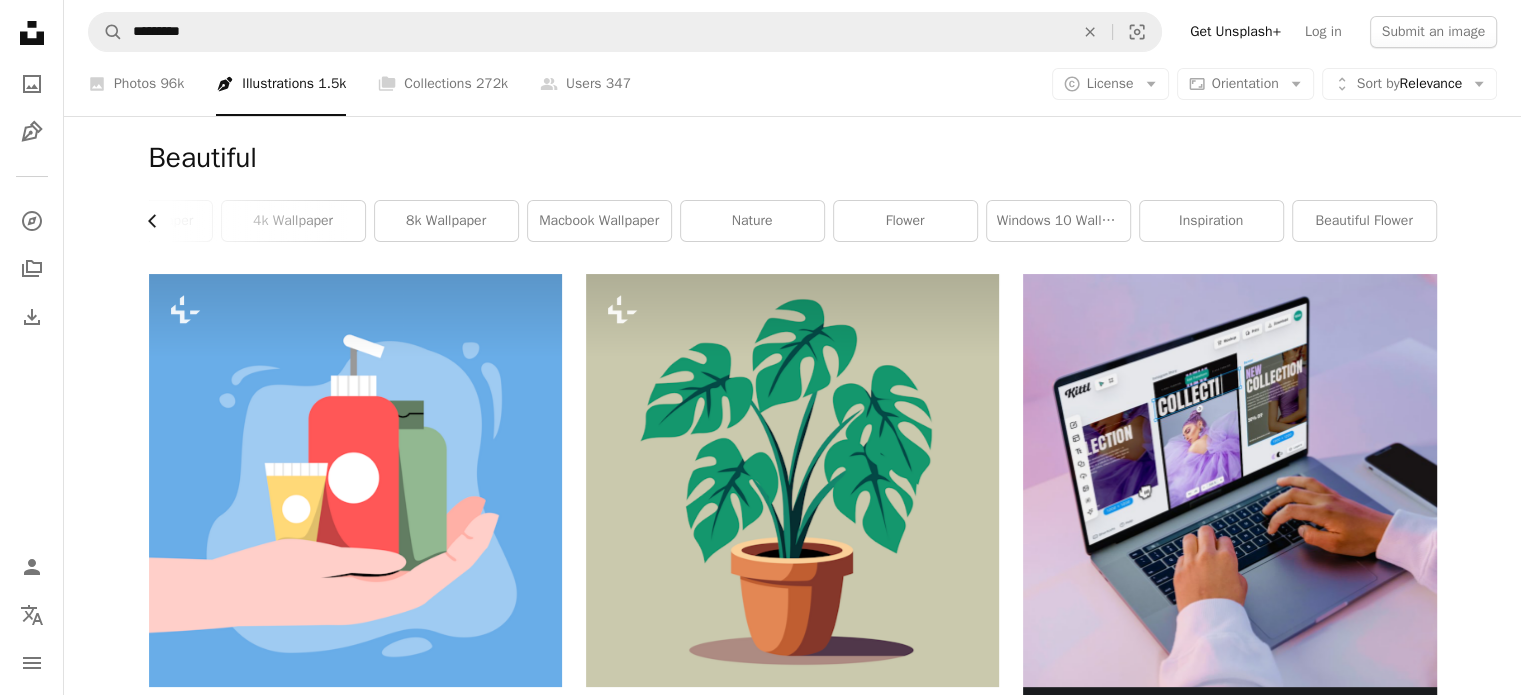 click 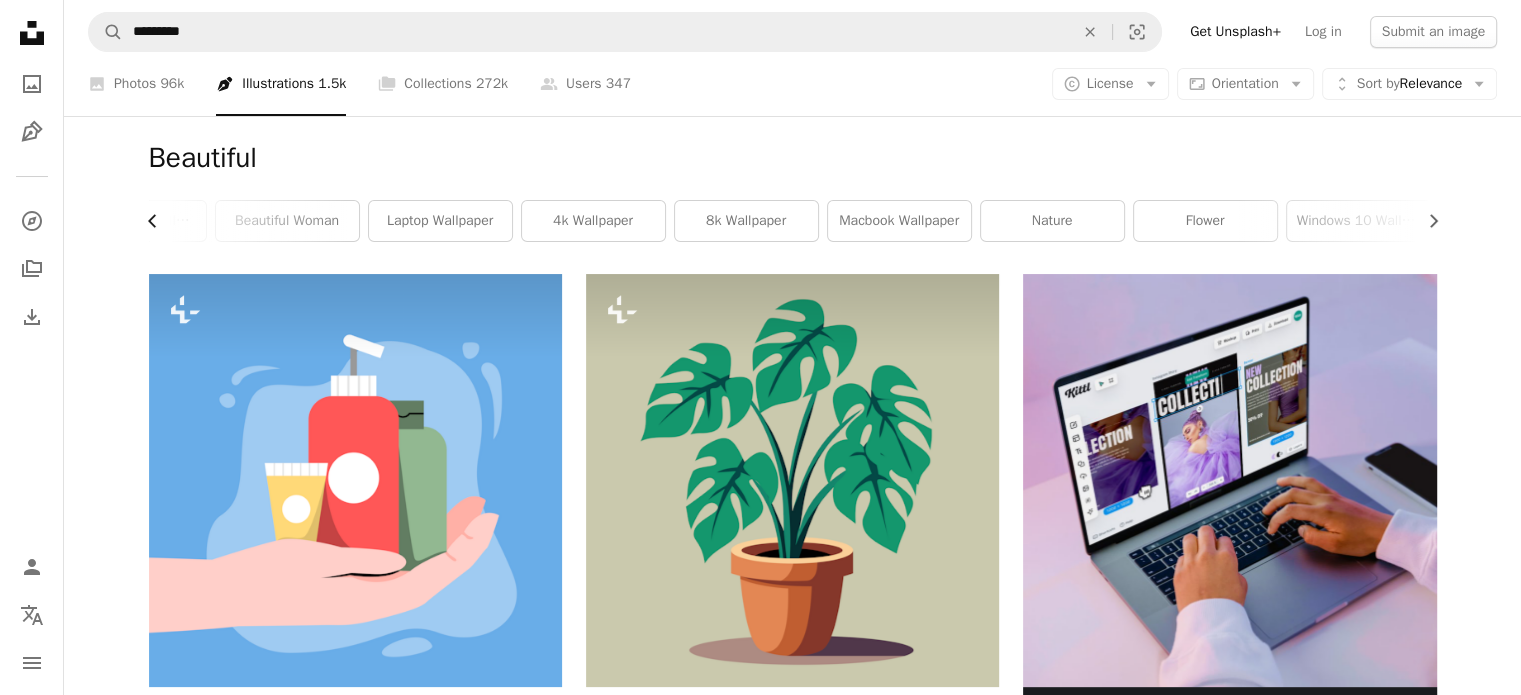 click on "Chevron left" 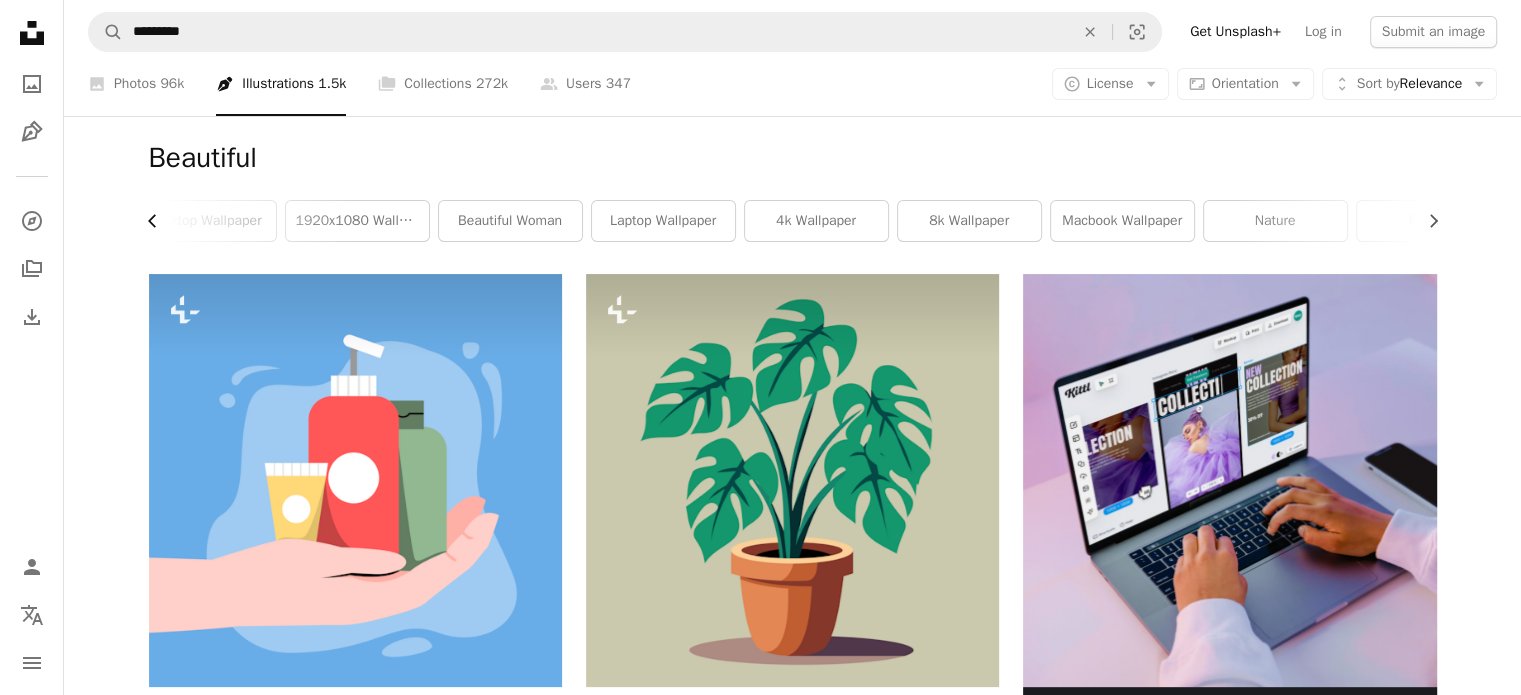 scroll, scrollTop: 0, scrollLeft: 0, axis: both 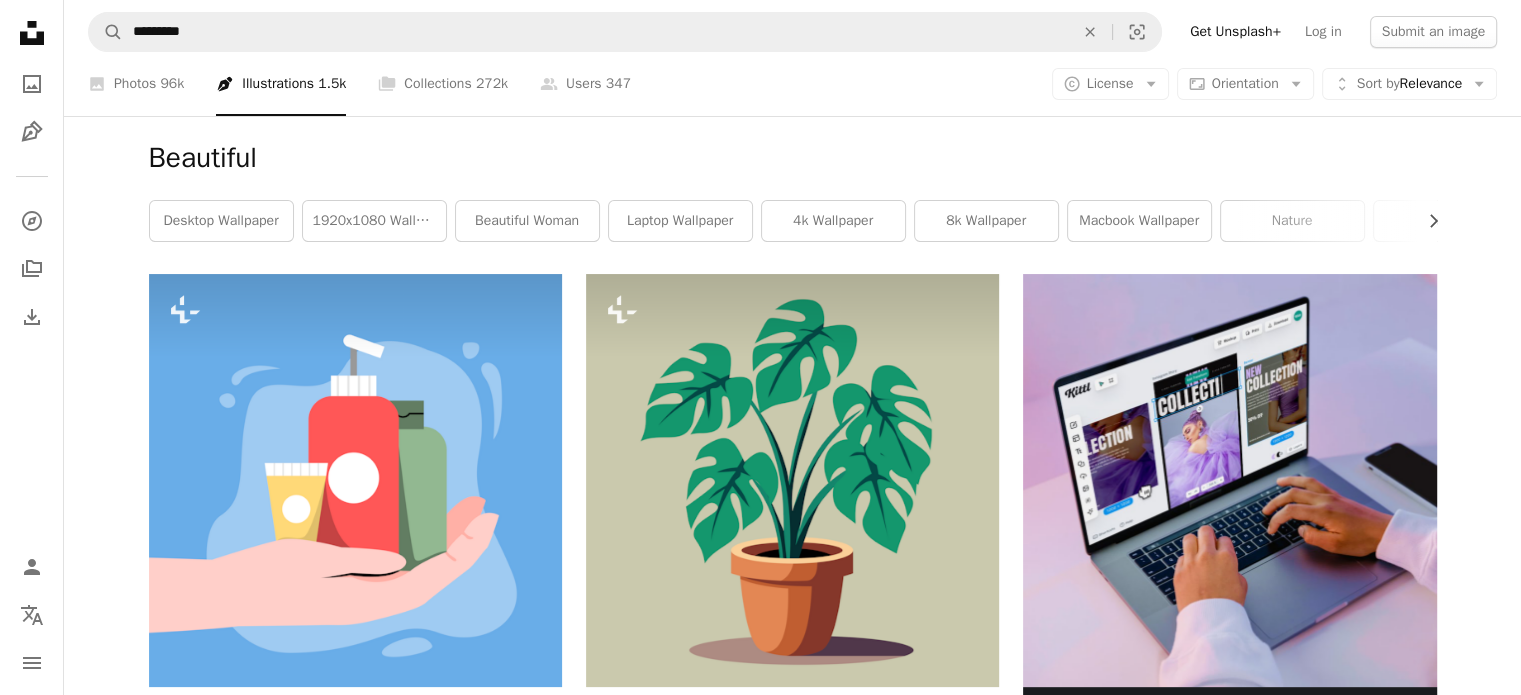 click on "desktop wallpaper" at bounding box center [221, 221] 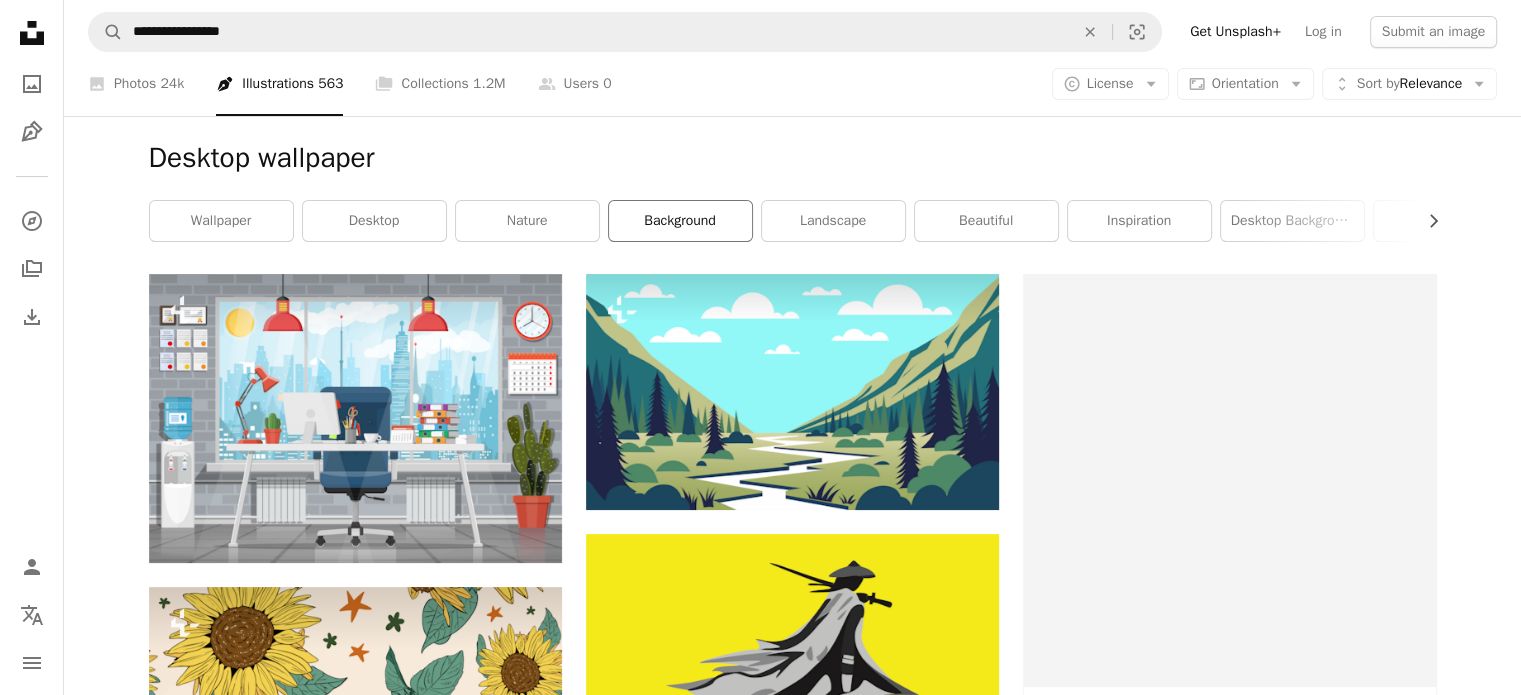 click on "background" at bounding box center [680, 221] 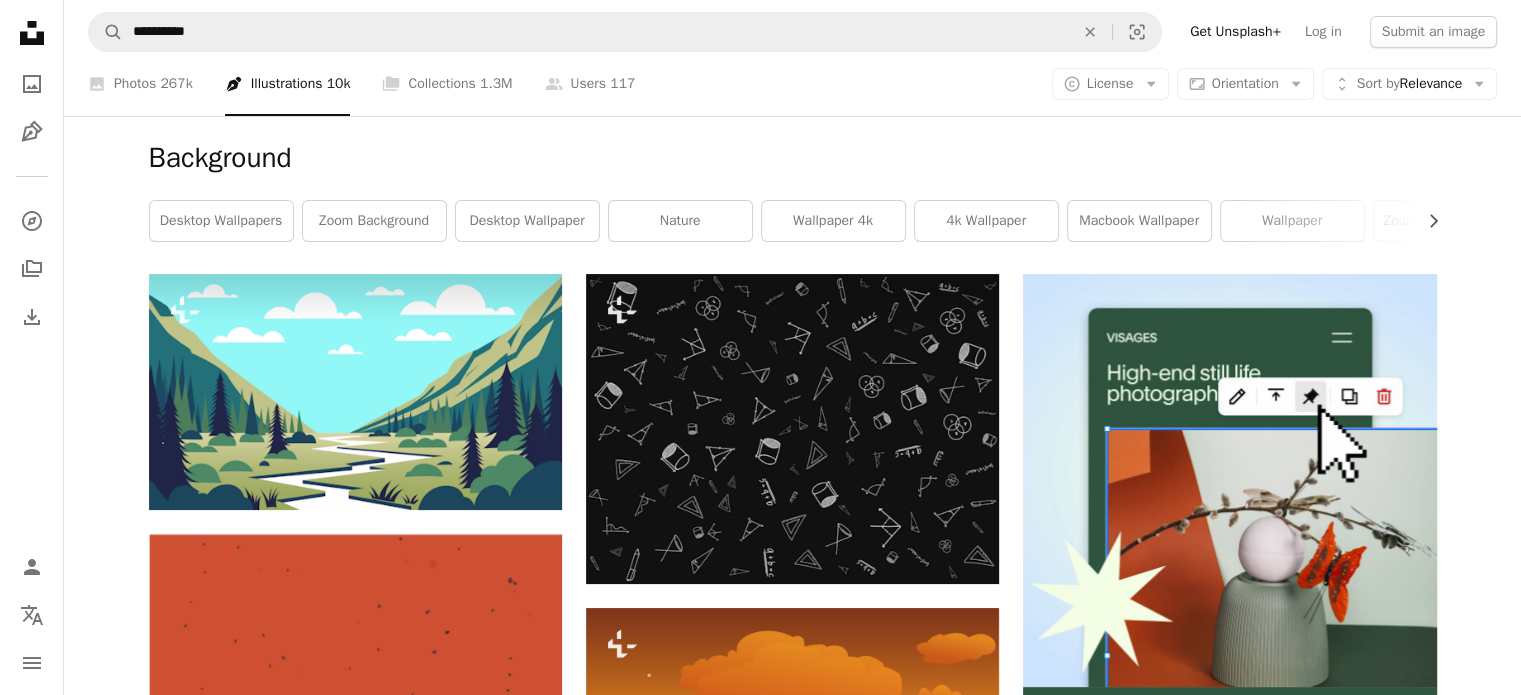 click on "Background Chevron right desktop wallpapers zoom background desktop wallpaper nature wallpaper 4k 4k wallpaper macbook wallpaper wallpaper zoom background office laptop wallpaper texture nature background" at bounding box center [793, 195] 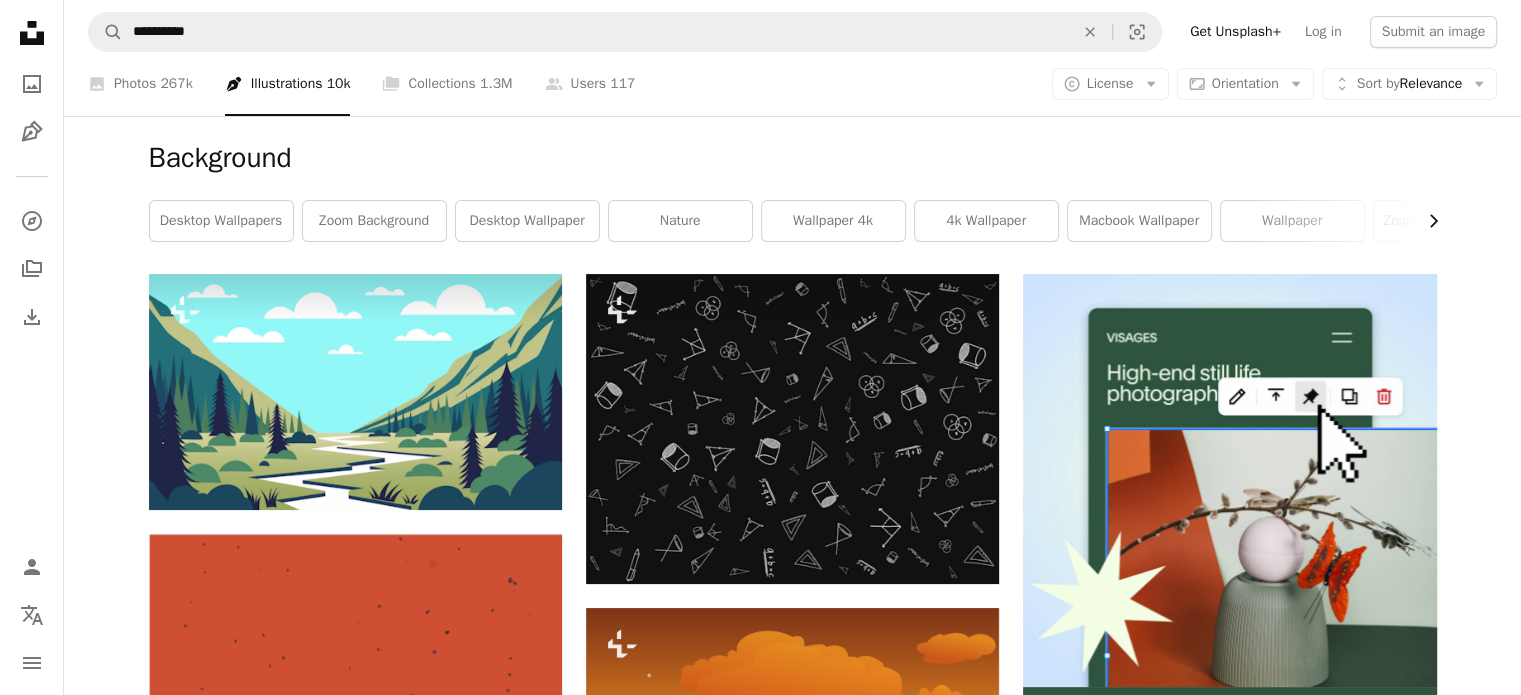 click on "Chevron right" 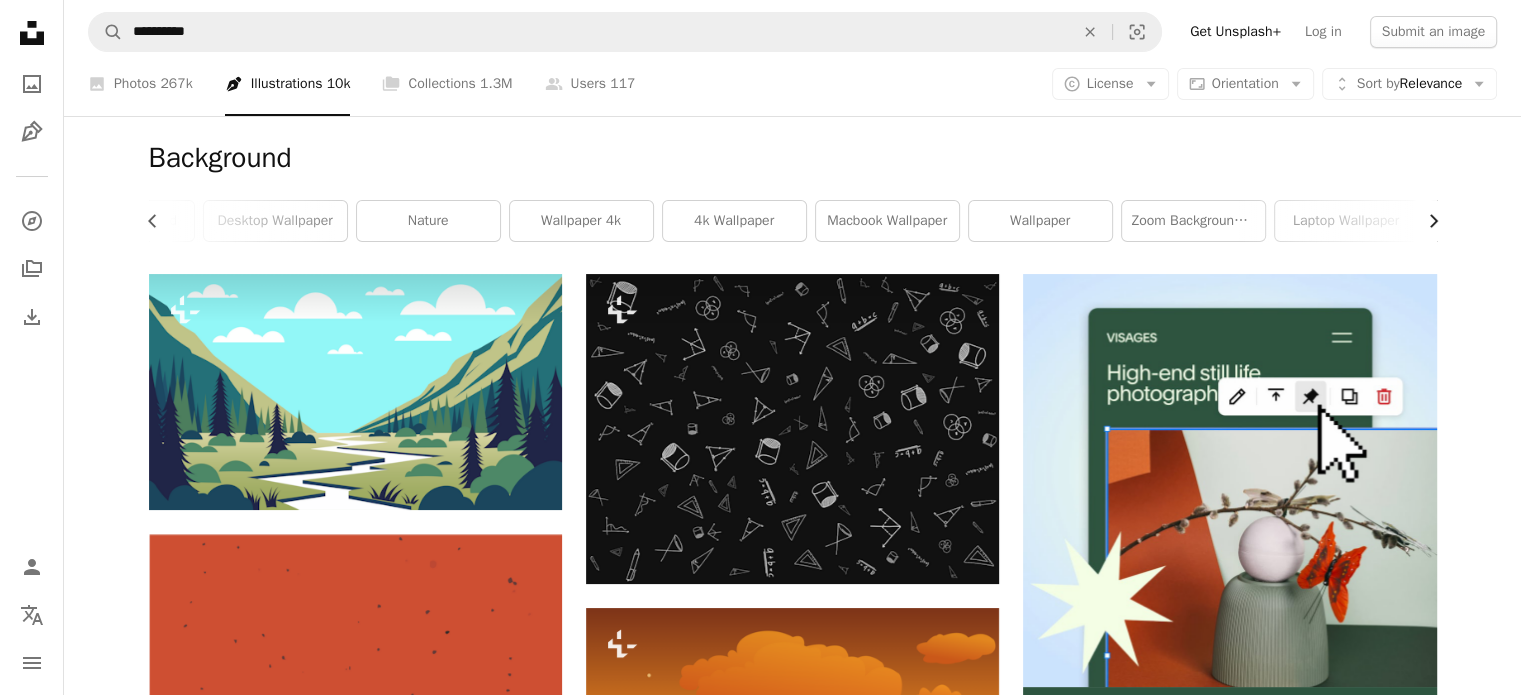 scroll, scrollTop: 0, scrollLeft: 300, axis: horizontal 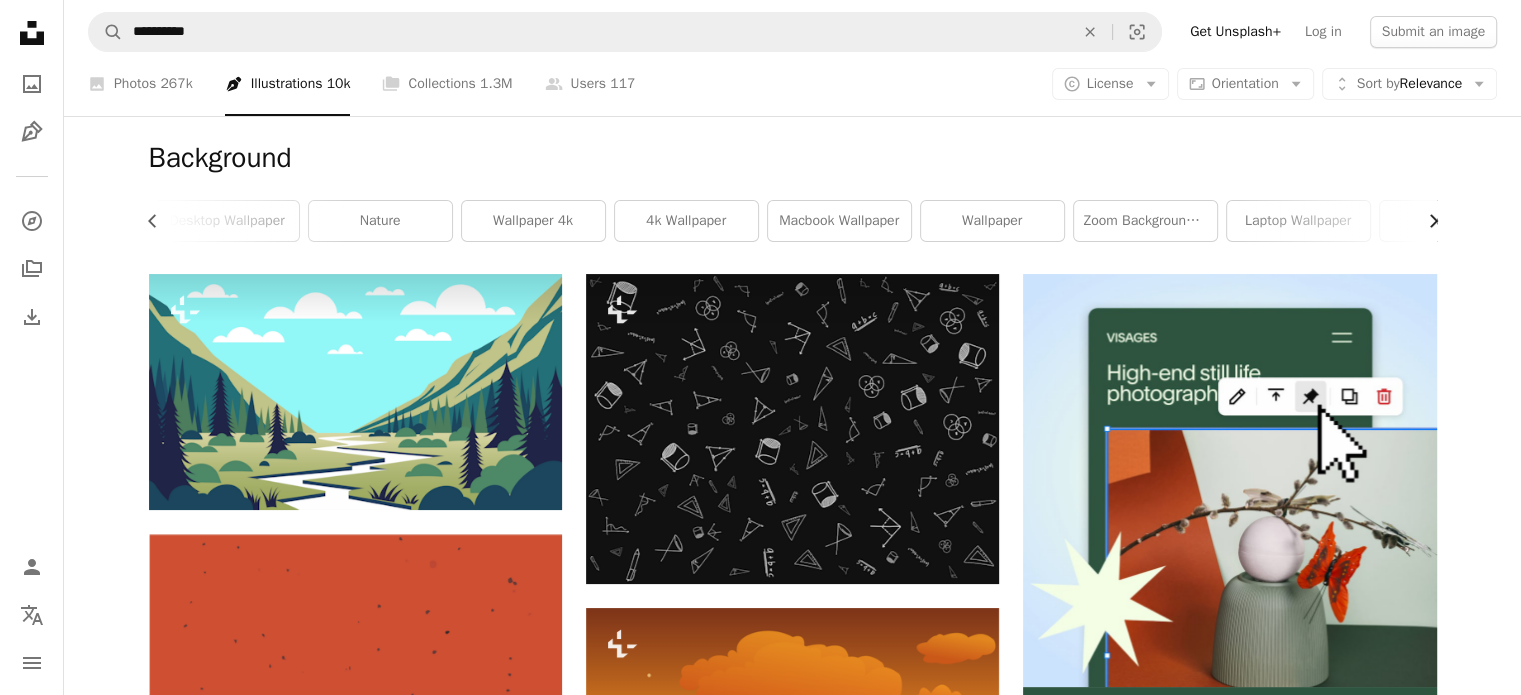 click on "Chevron right" 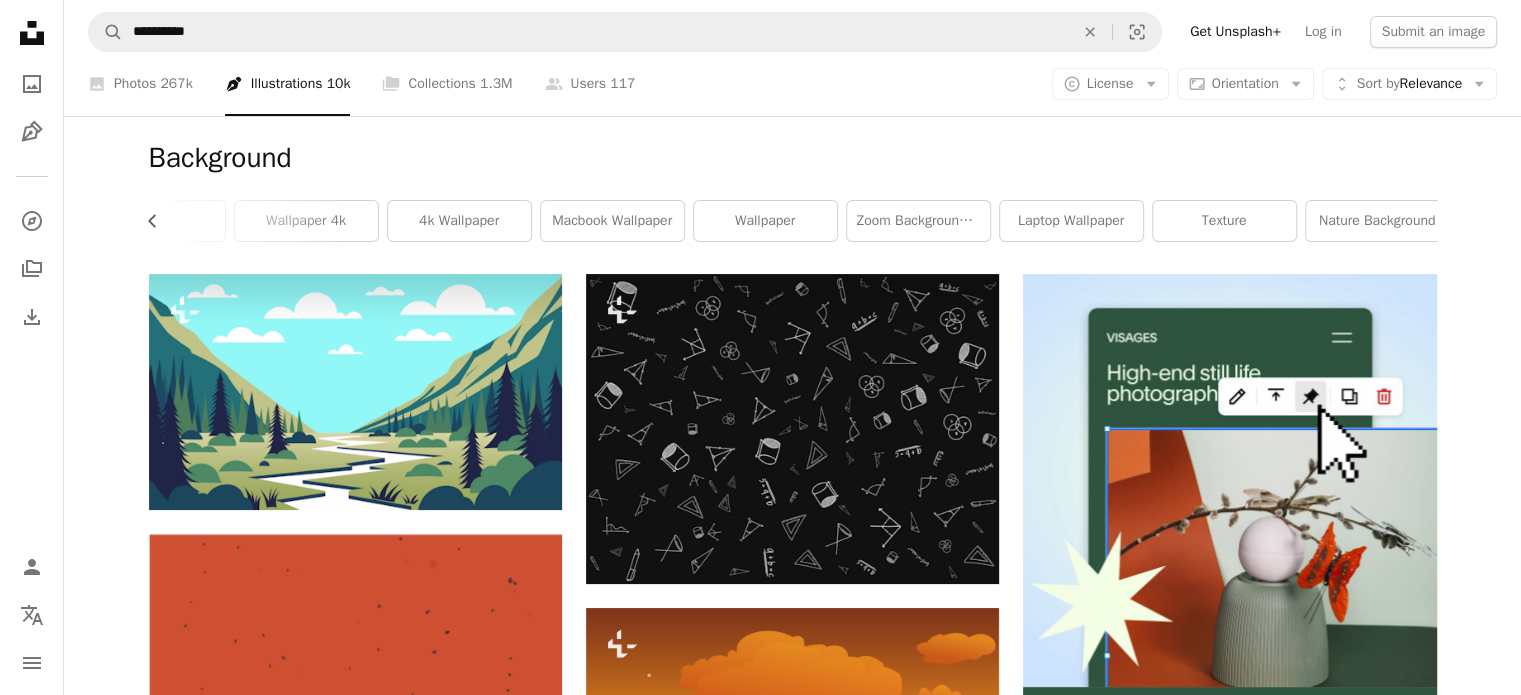 scroll, scrollTop: 0, scrollLeft: 540, axis: horizontal 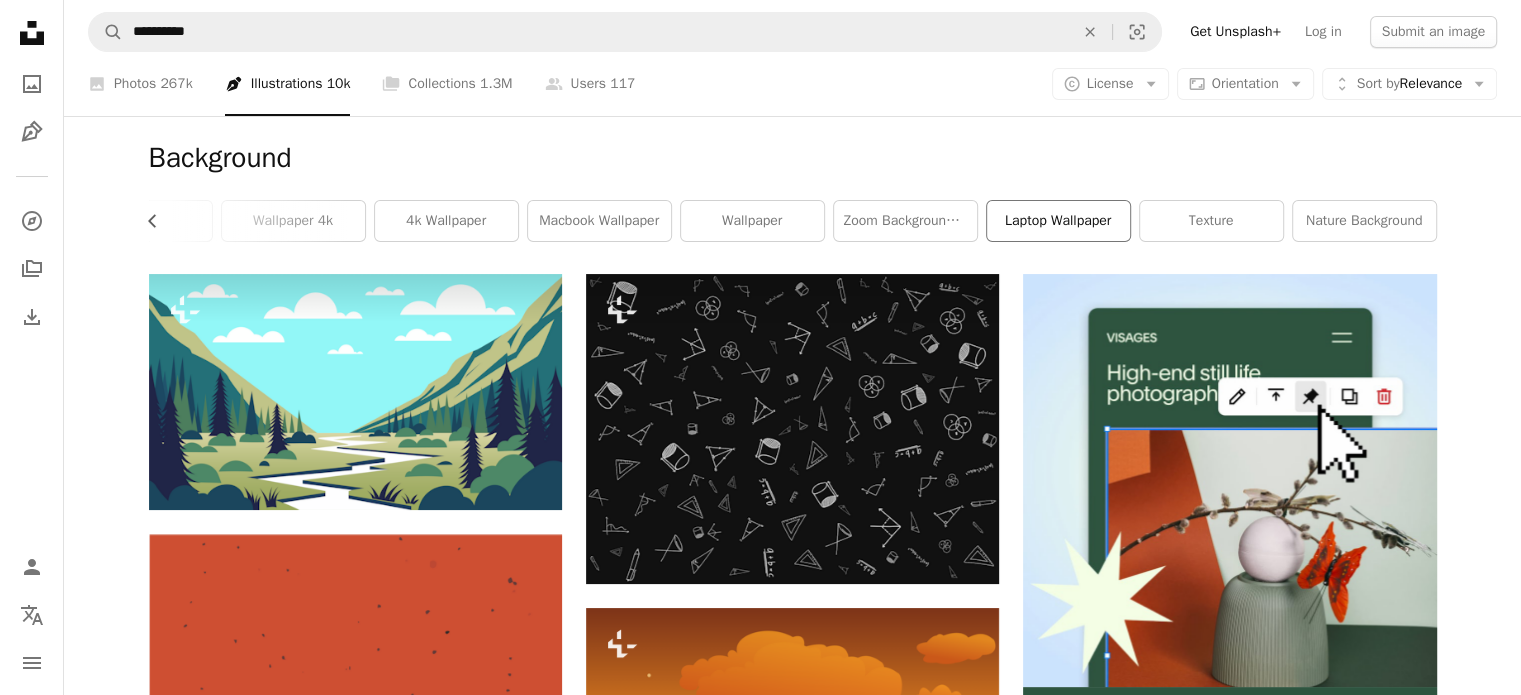click on "laptop wallpaper" at bounding box center [1058, 221] 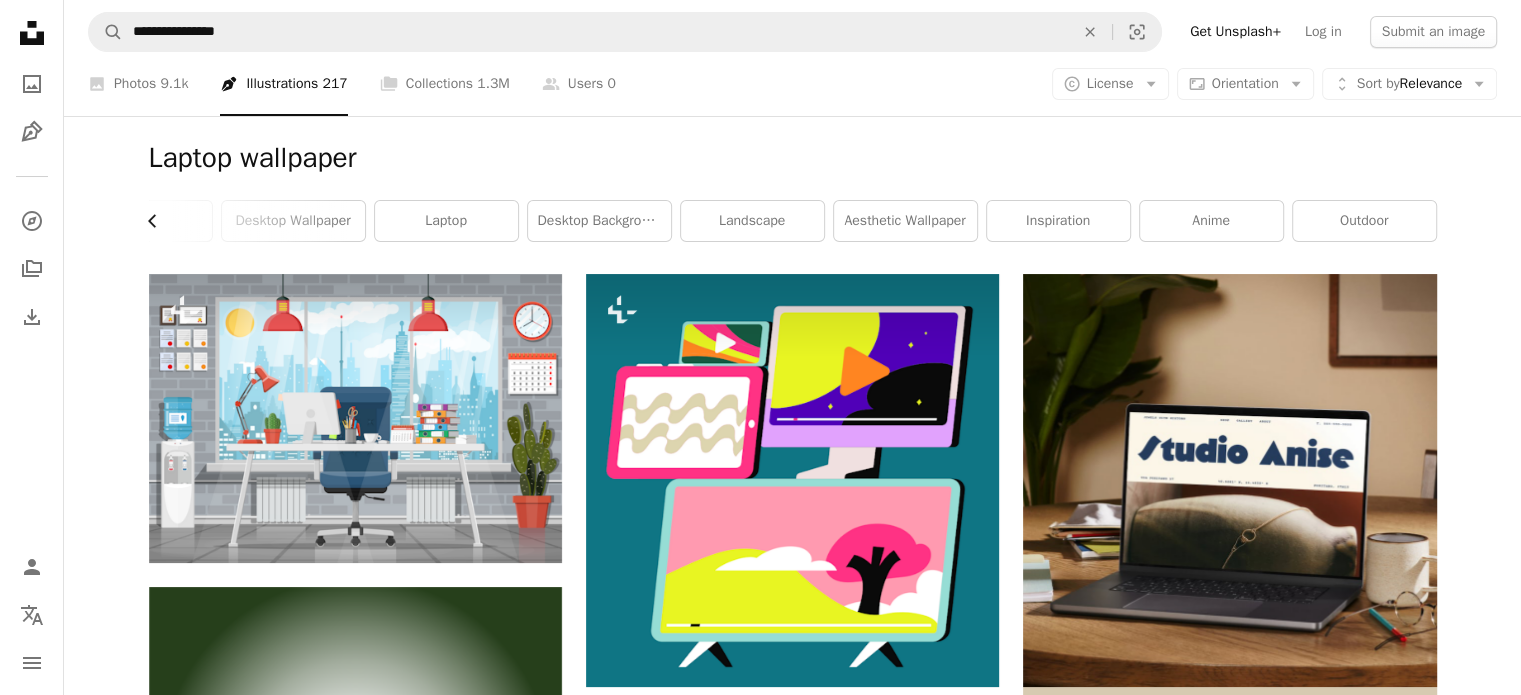 click on "Chevron left" 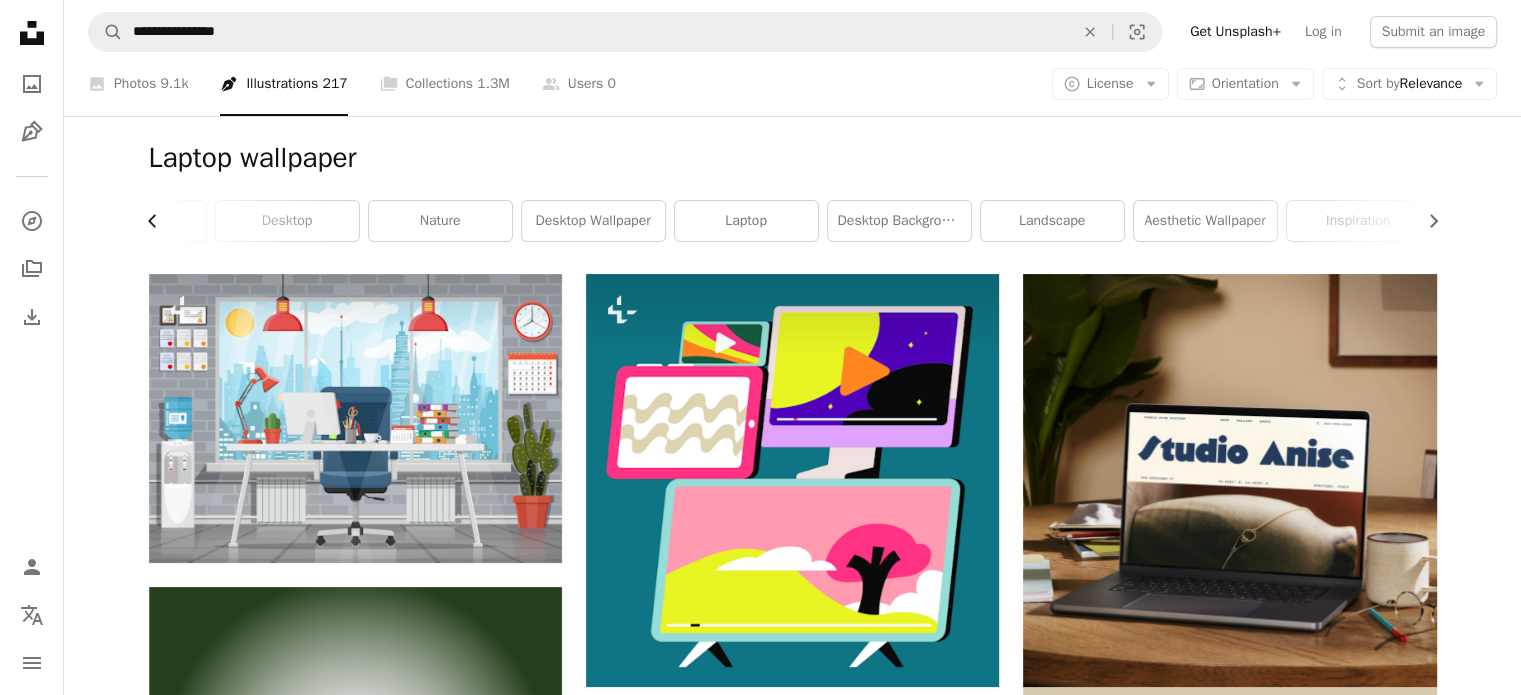 click on "Chevron left" 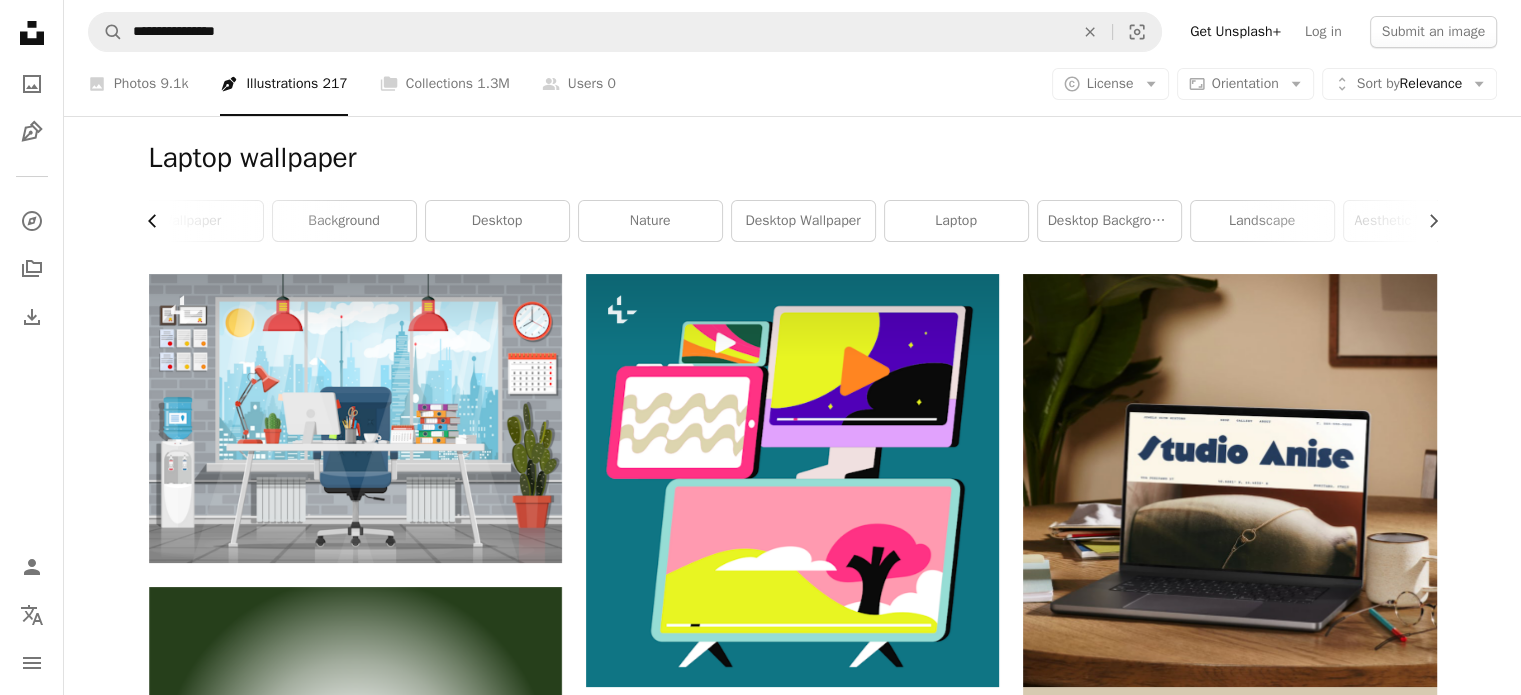 scroll, scrollTop: 0, scrollLeft: 0, axis: both 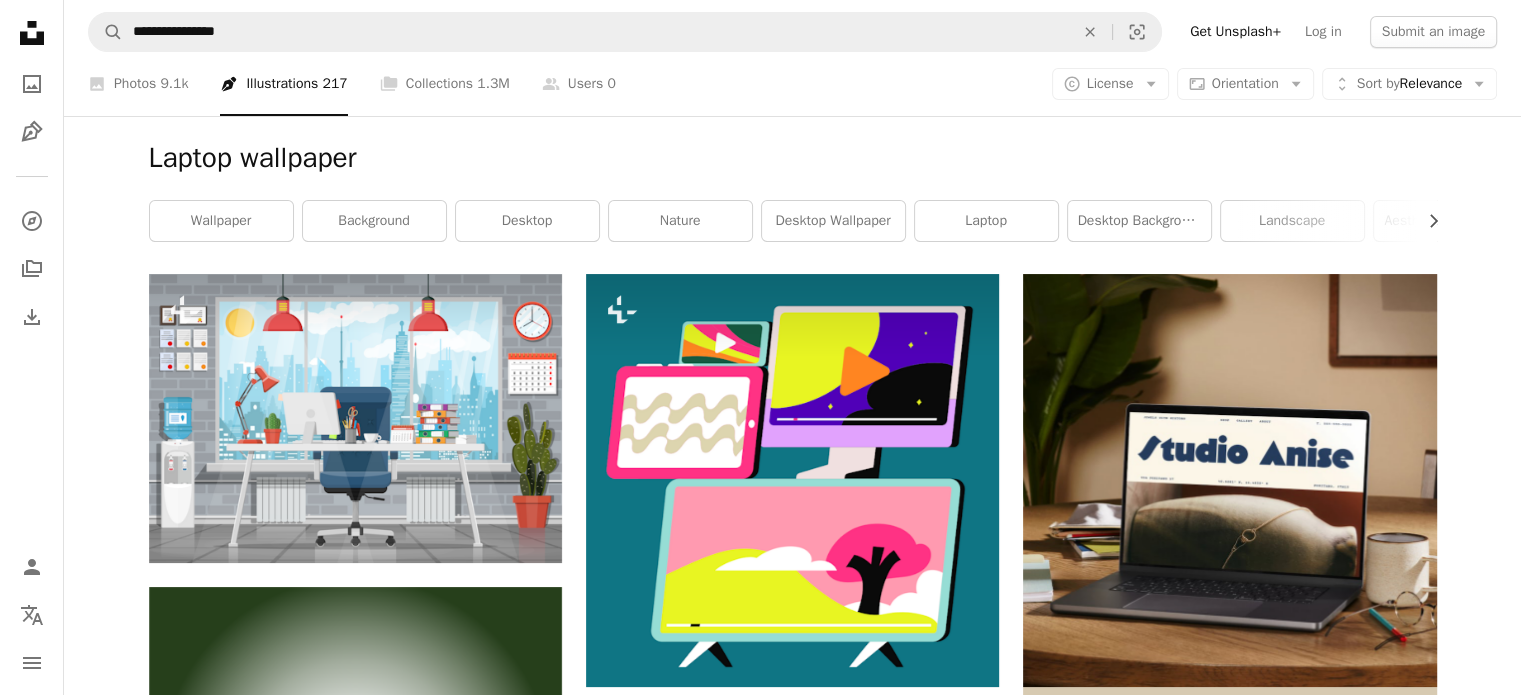 click on "wallpaper" at bounding box center (221, 221) 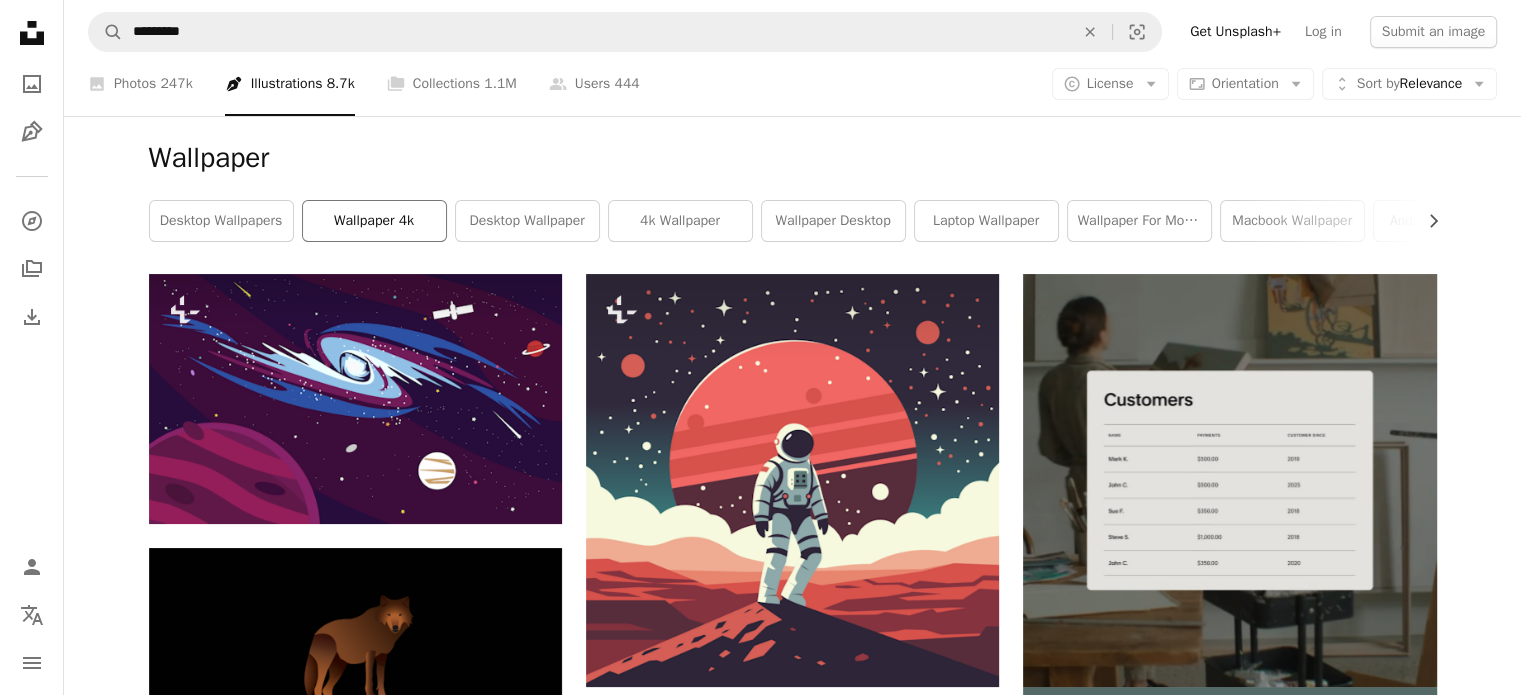 click on "wallpaper 4k" at bounding box center (374, 221) 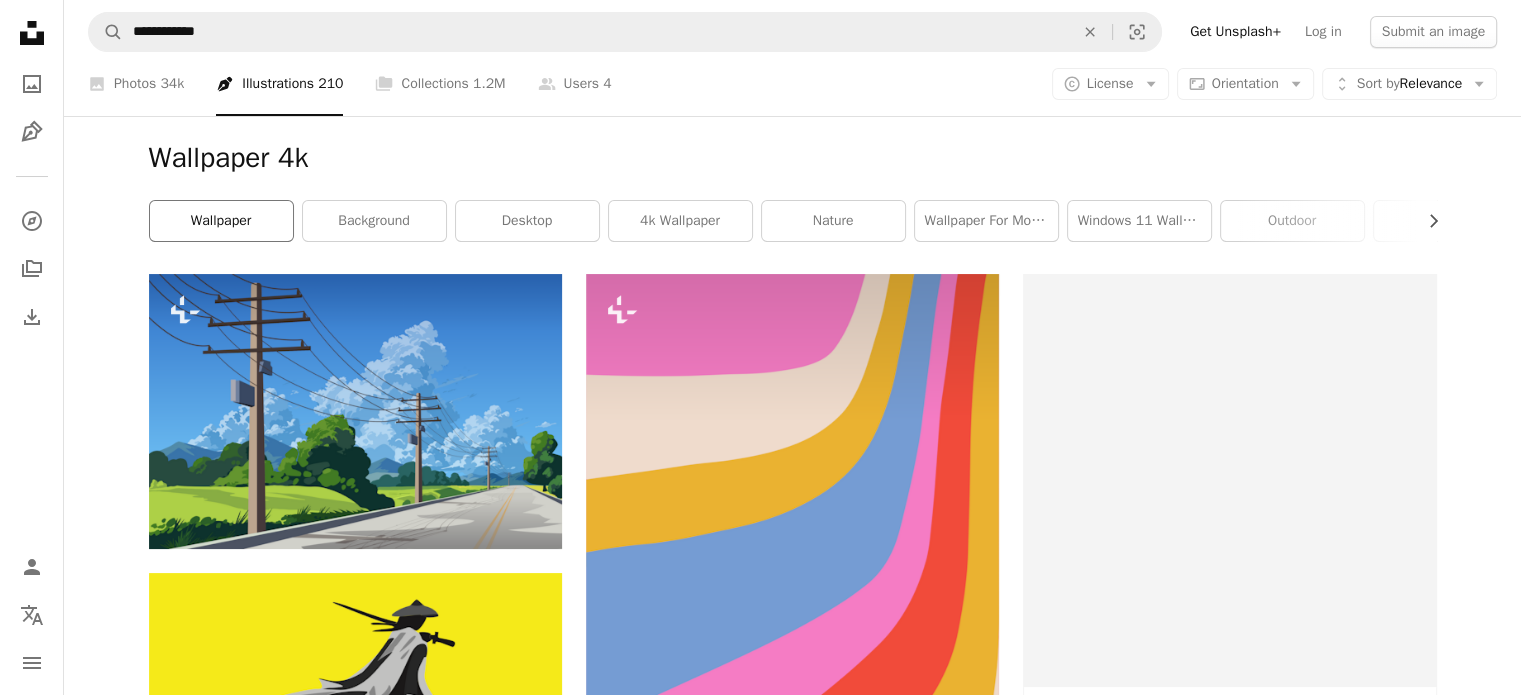 click on "wallpaper" at bounding box center [221, 221] 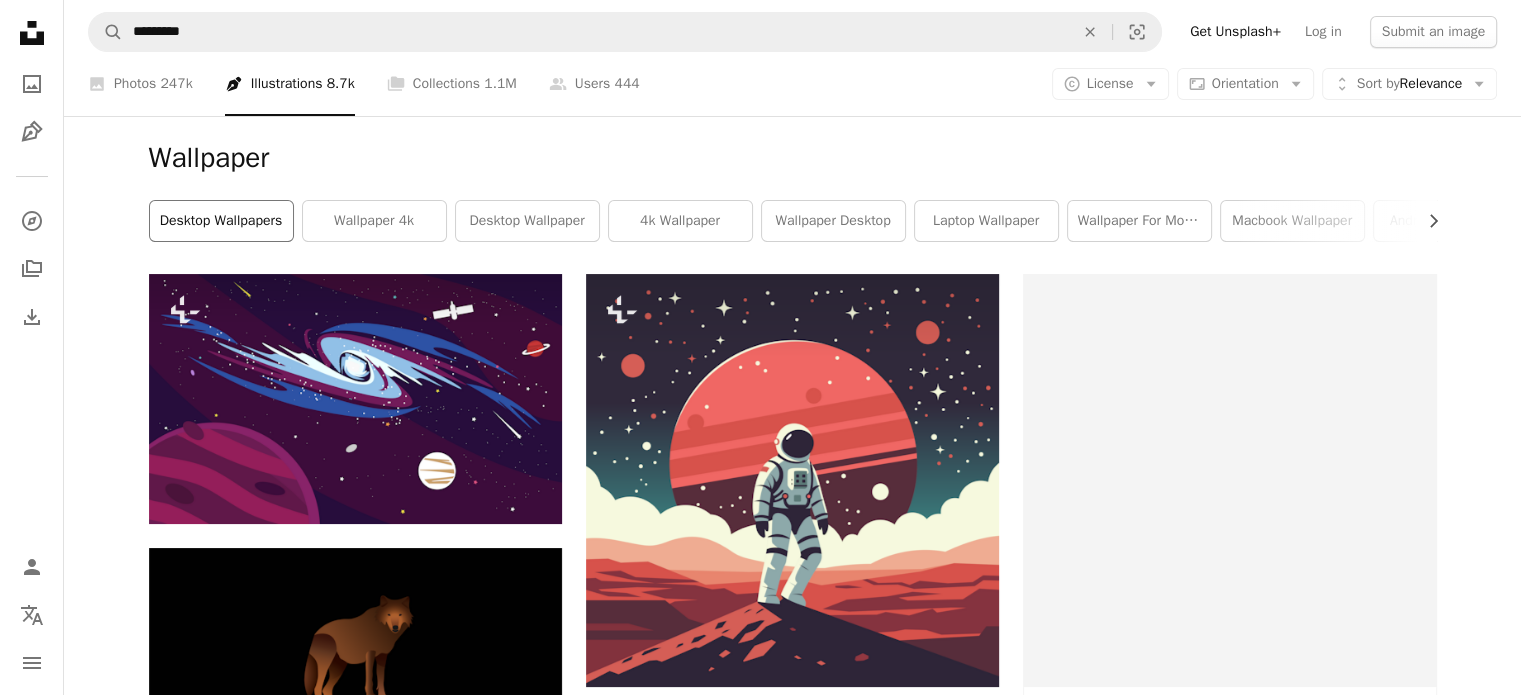 click on "desktop wallpapers" at bounding box center [221, 221] 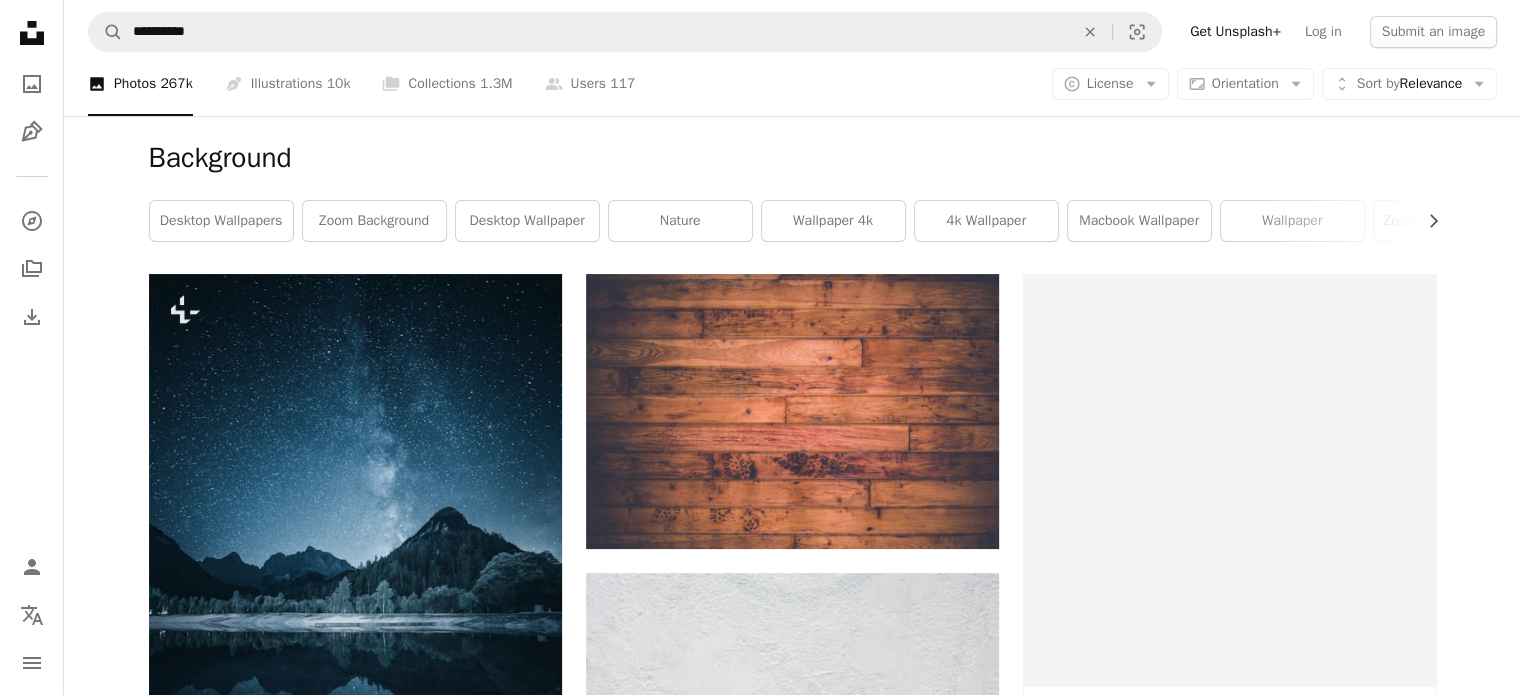 scroll, scrollTop: 121, scrollLeft: 0, axis: vertical 